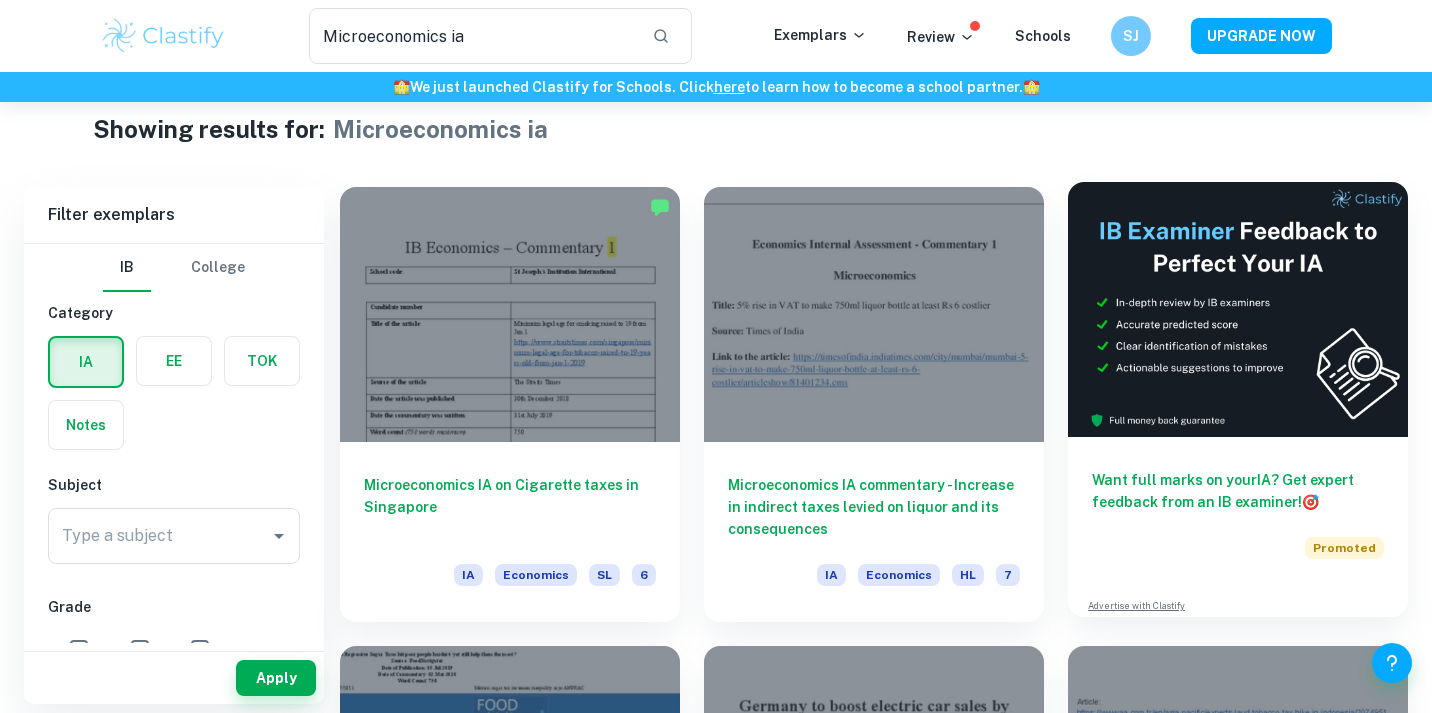 scroll, scrollTop: 40, scrollLeft: 0, axis: vertical 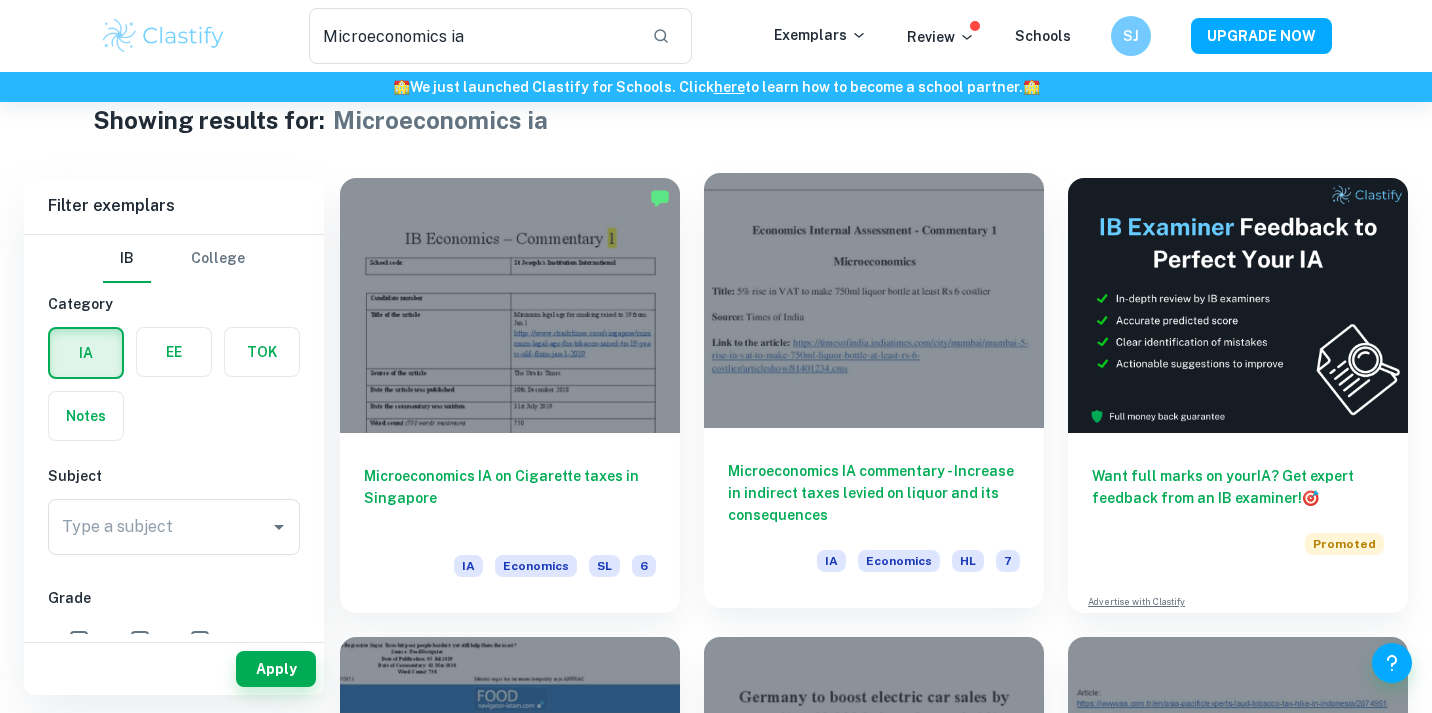 click at bounding box center [874, 300] 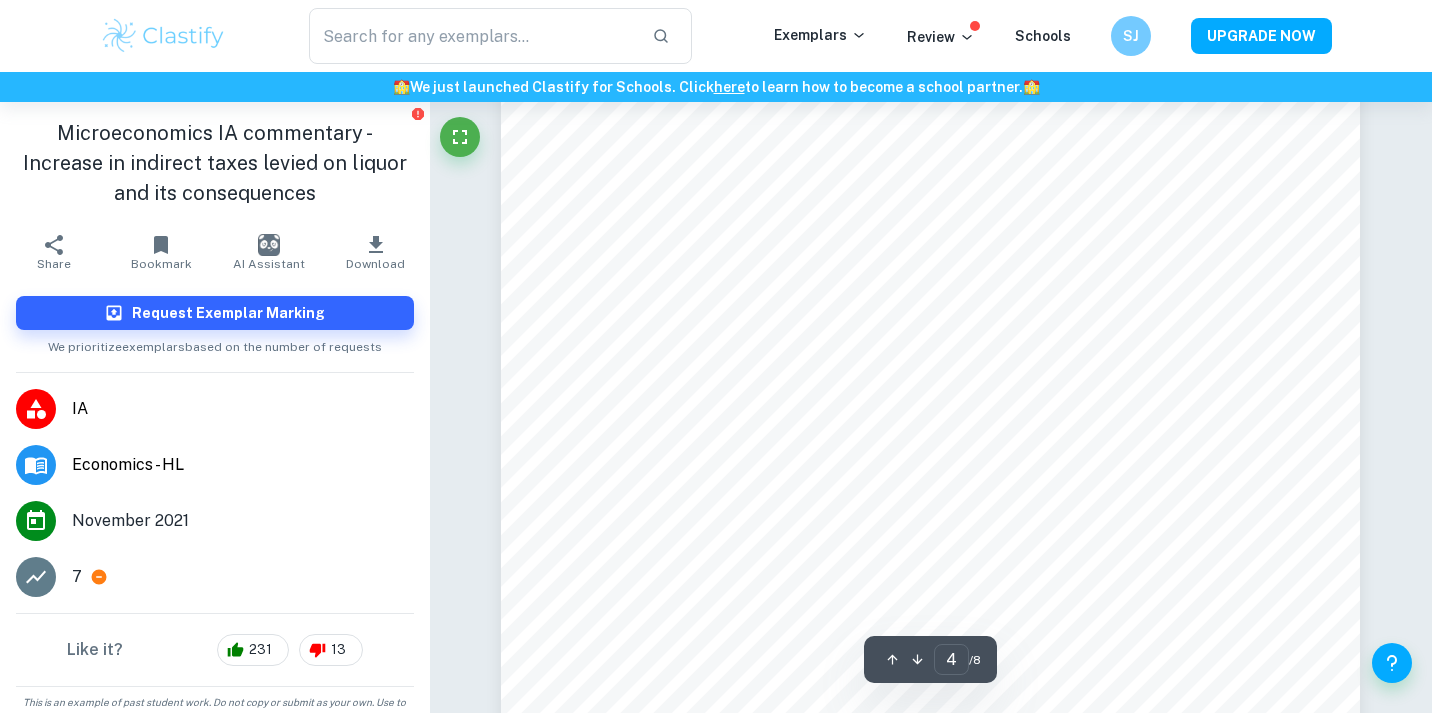 scroll, scrollTop: 3720, scrollLeft: 0, axis: vertical 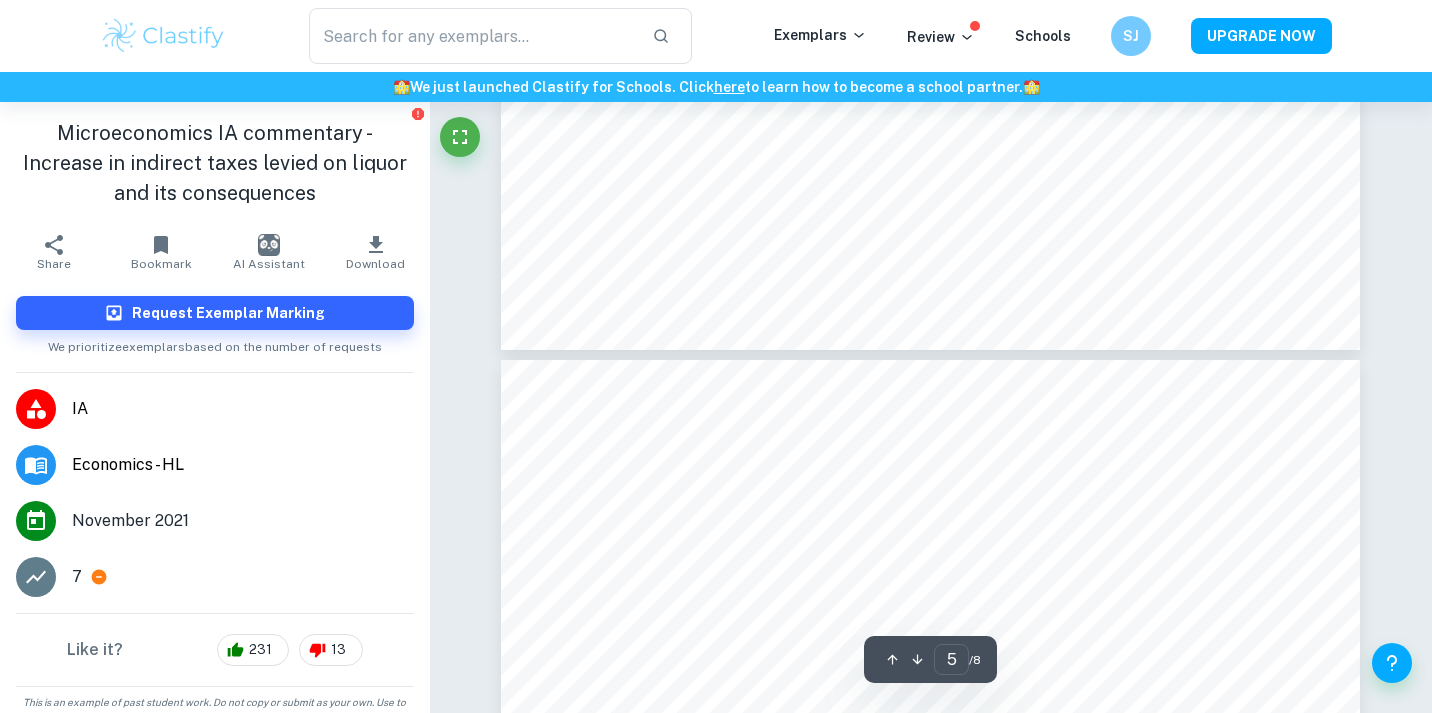 type on "6" 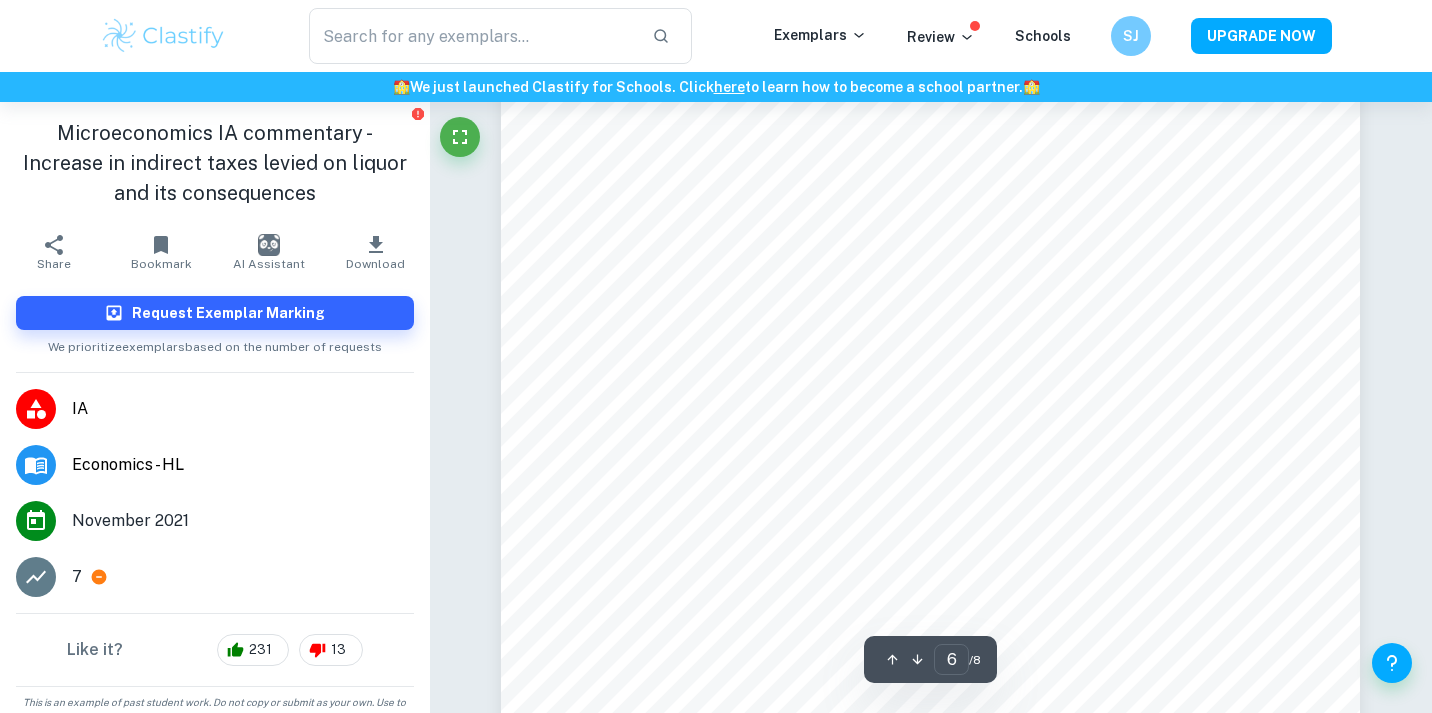 scroll, scrollTop: 6040, scrollLeft: 0, axis: vertical 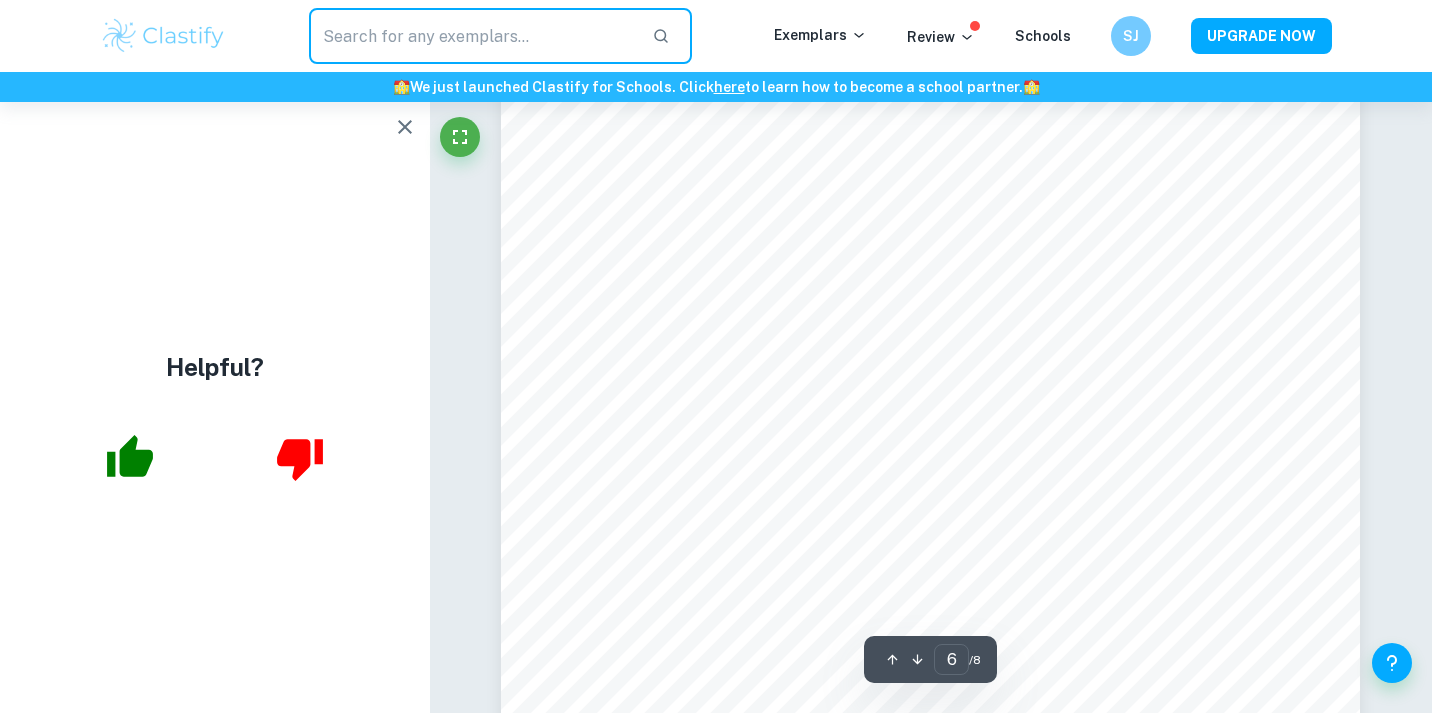 click at bounding box center [472, 36] 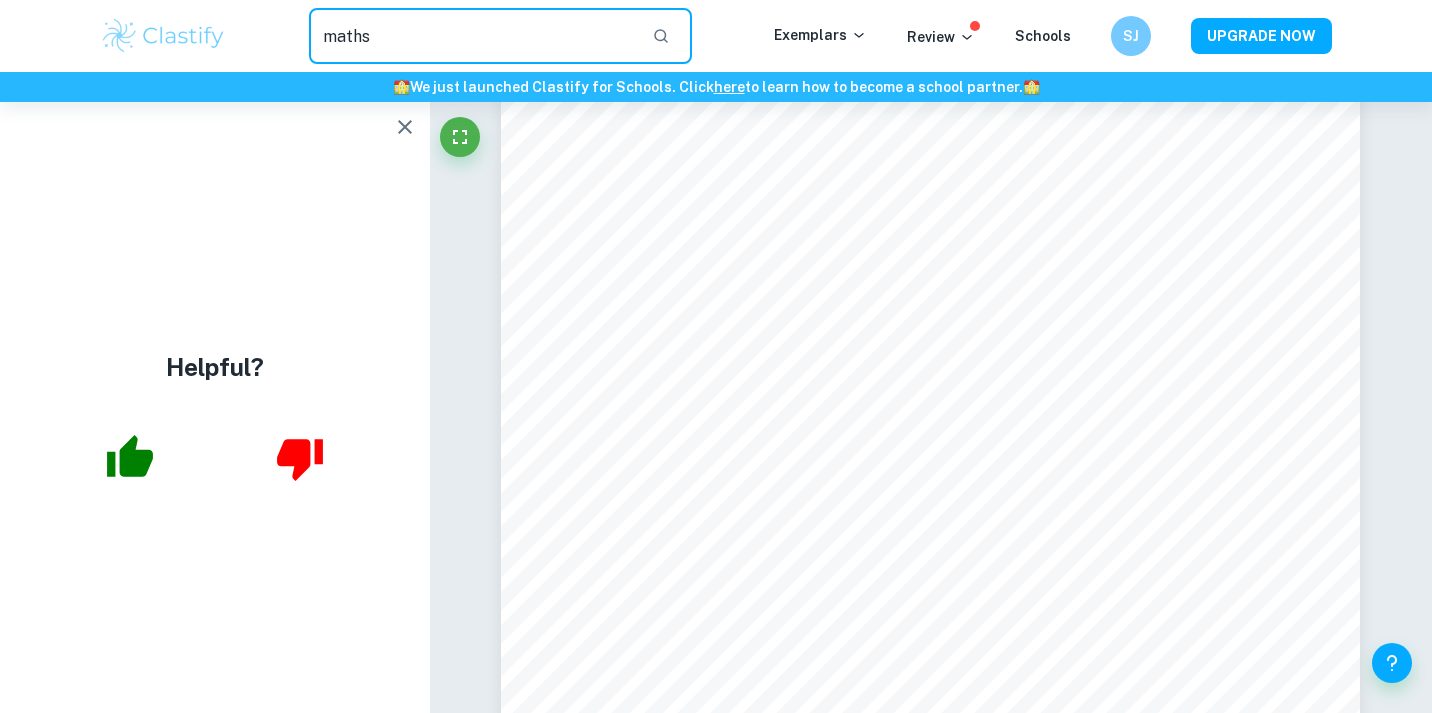 type on "maths" 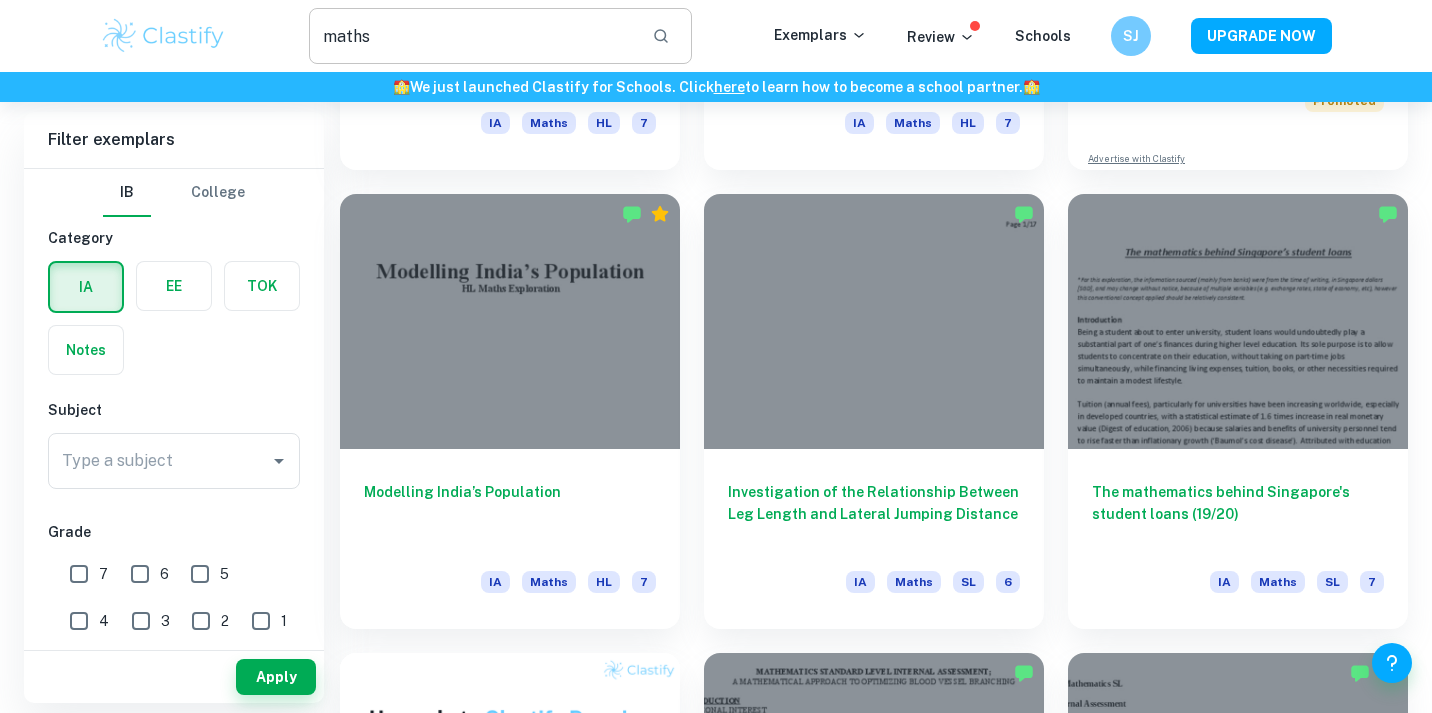 scroll, scrollTop: 480, scrollLeft: 0, axis: vertical 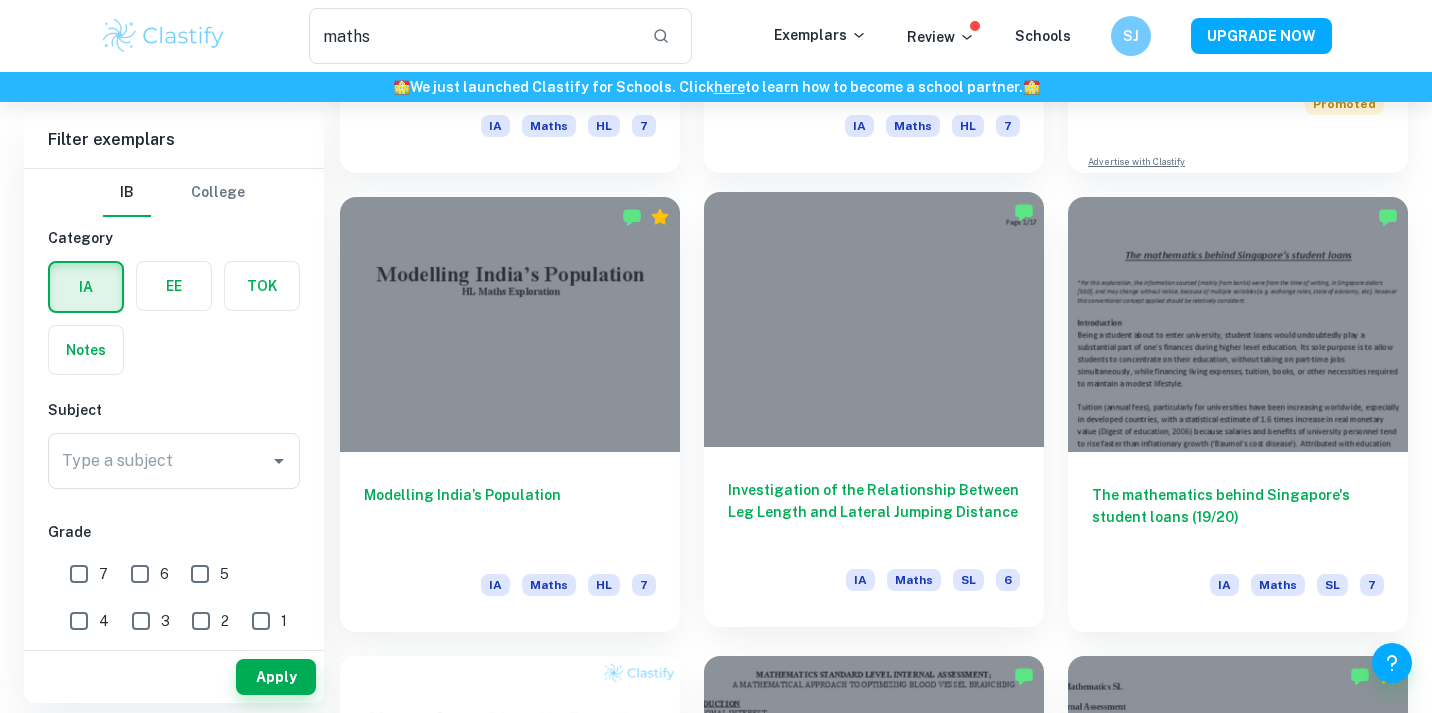click at bounding box center [874, 319] 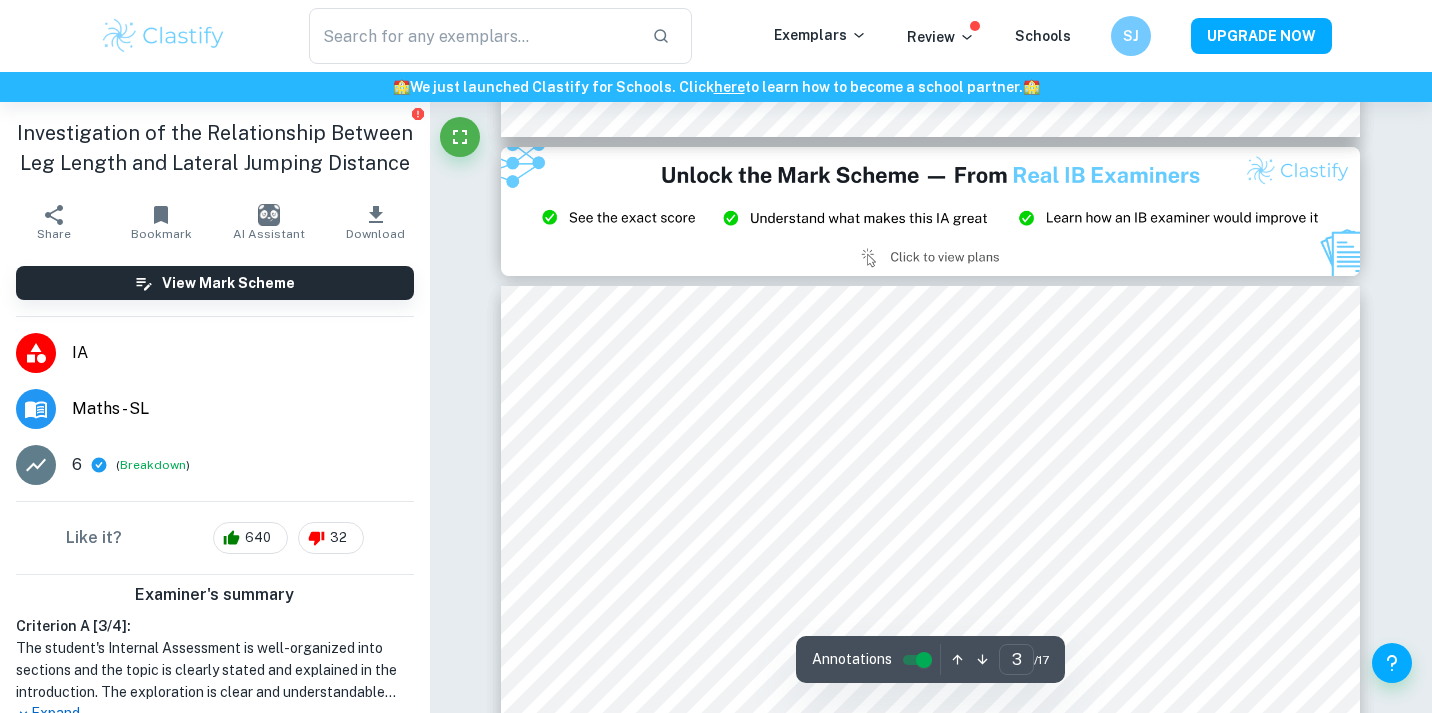 scroll, scrollTop: 2360, scrollLeft: 0, axis: vertical 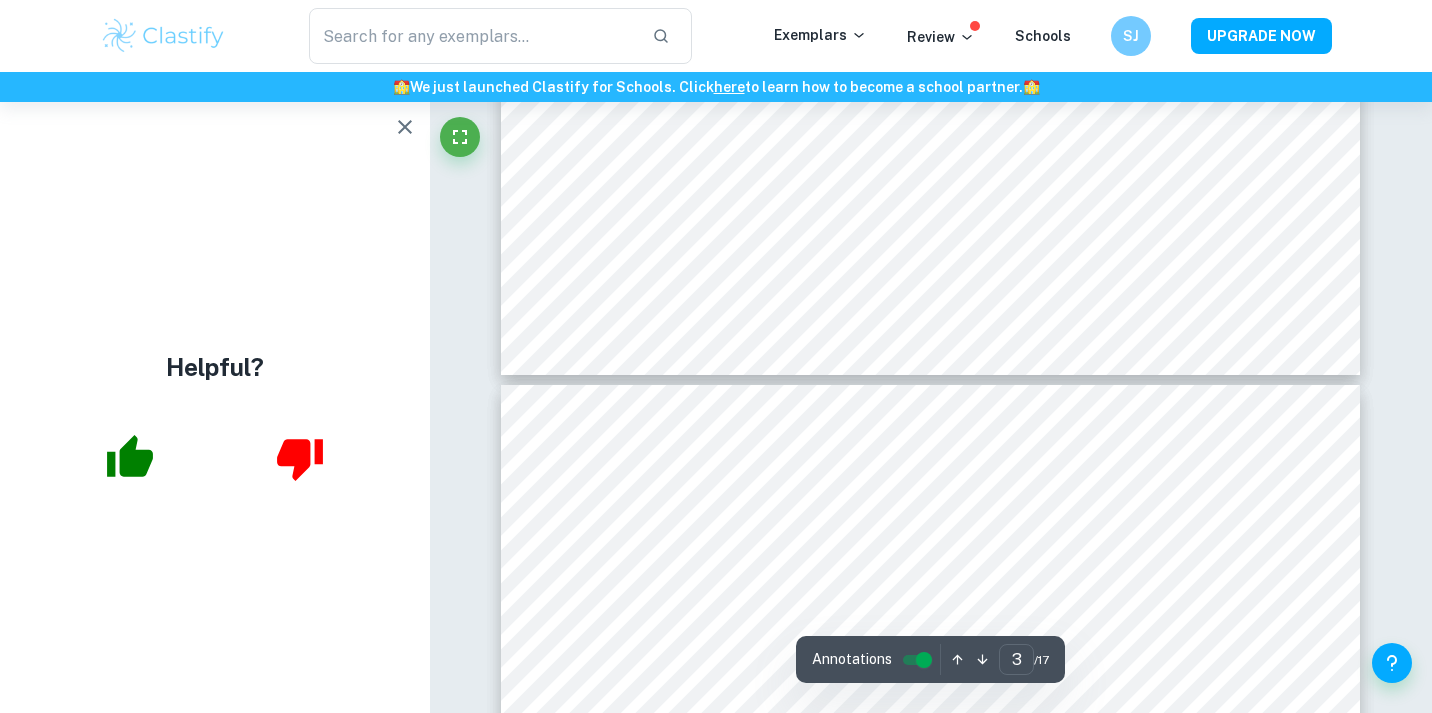 type on "4" 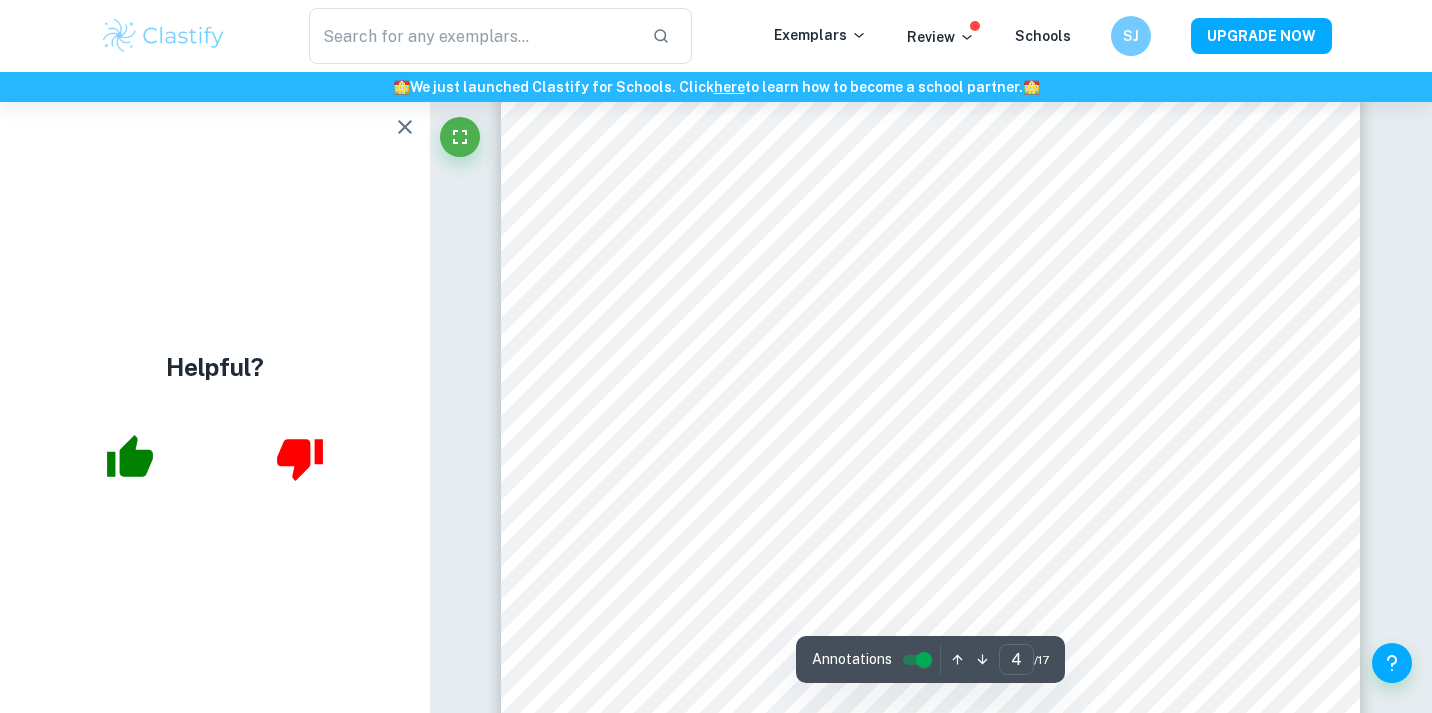 scroll, scrollTop: 4080, scrollLeft: 0, axis: vertical 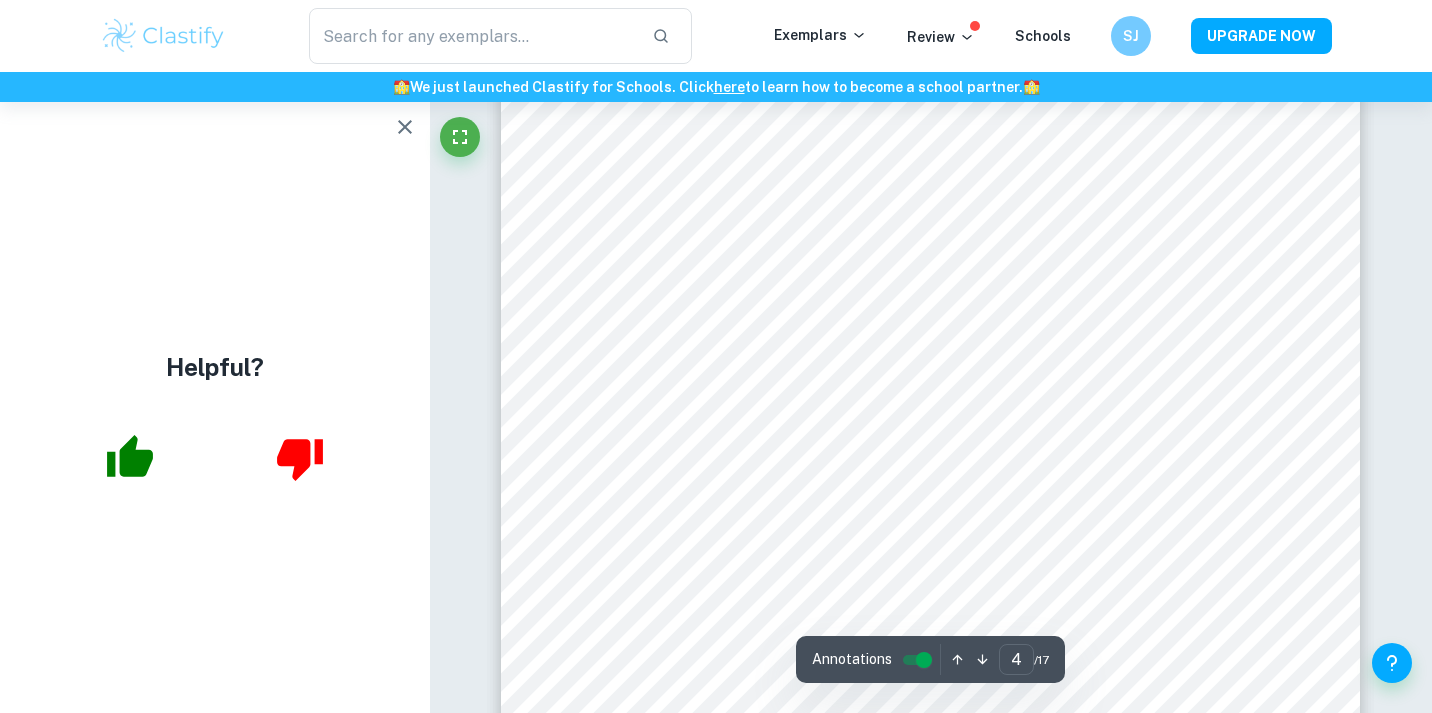 type on "maths" 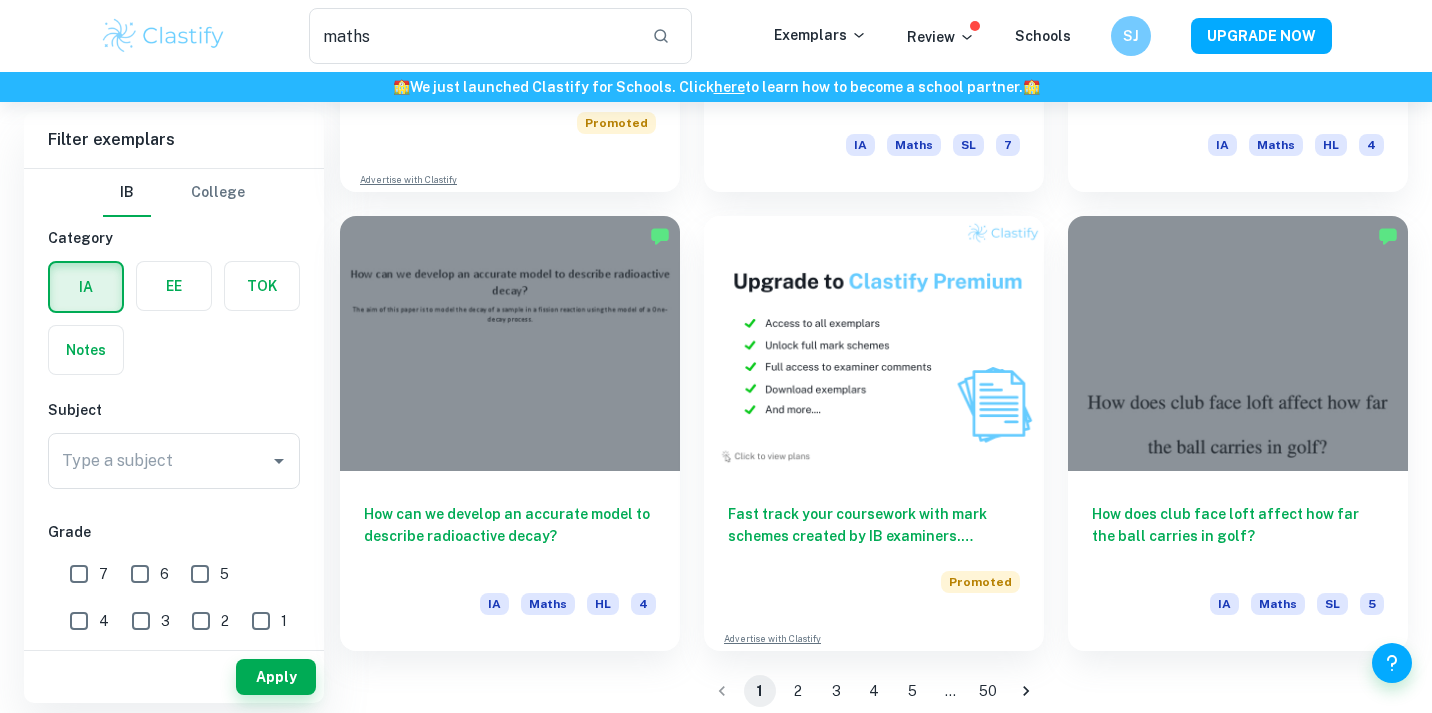 scroll, scrollTop: 3233, scrollLeft: 0, axis: vertical 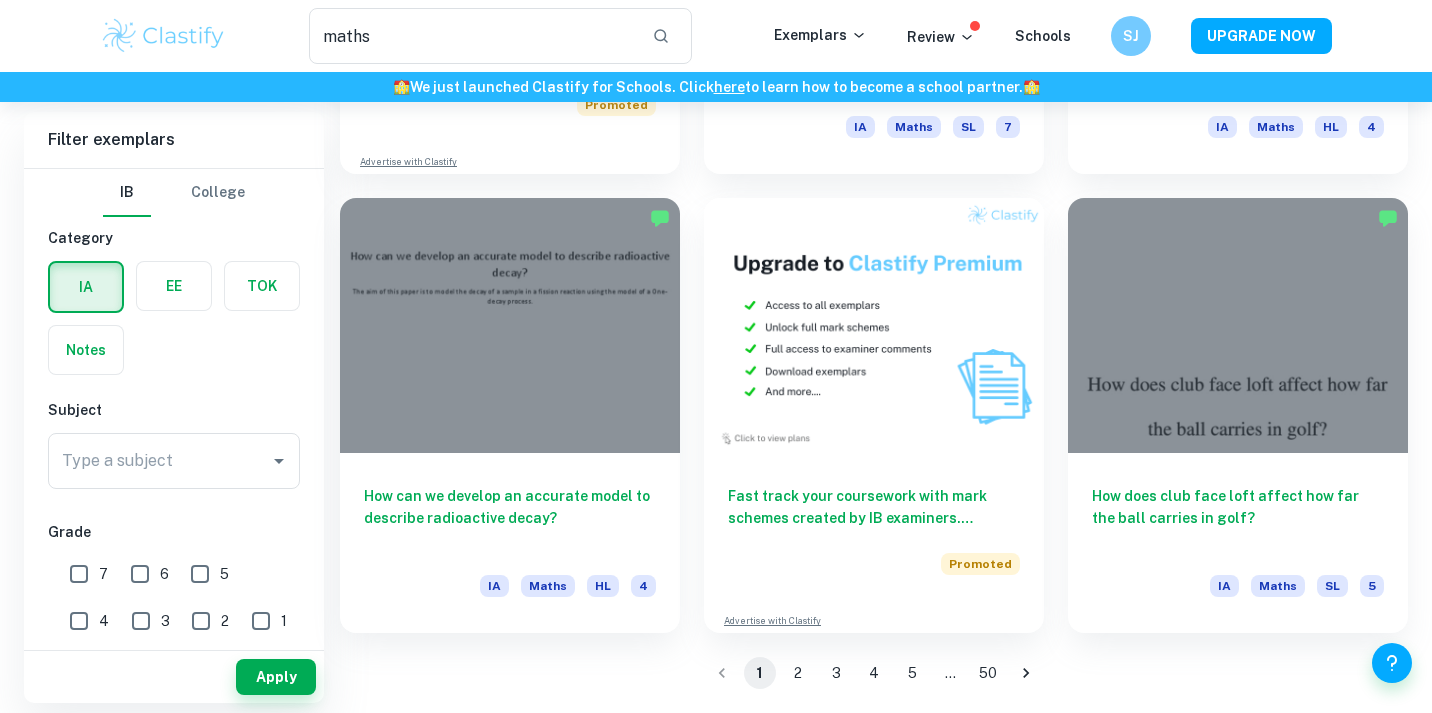click on "7" at bounding box center (79, 574) 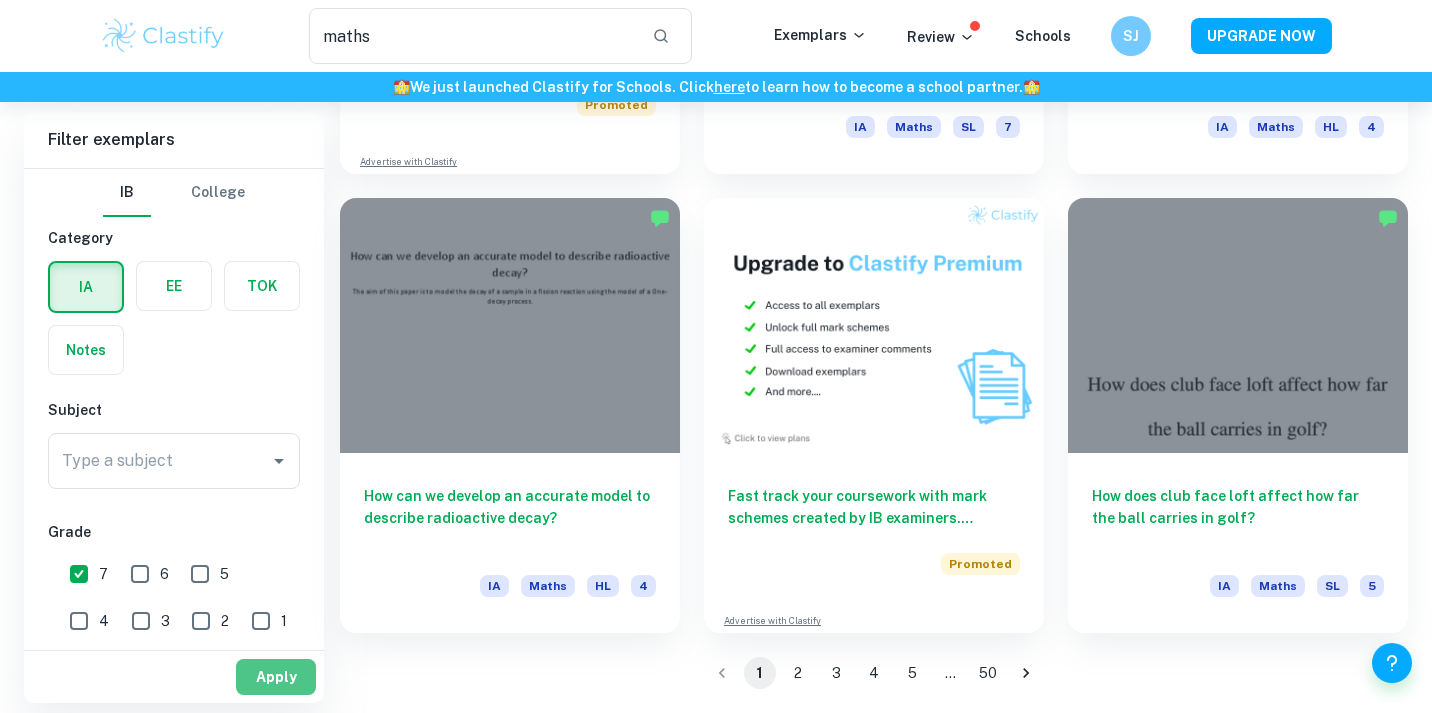 click on "Apply" at bounding box center (276, 677) 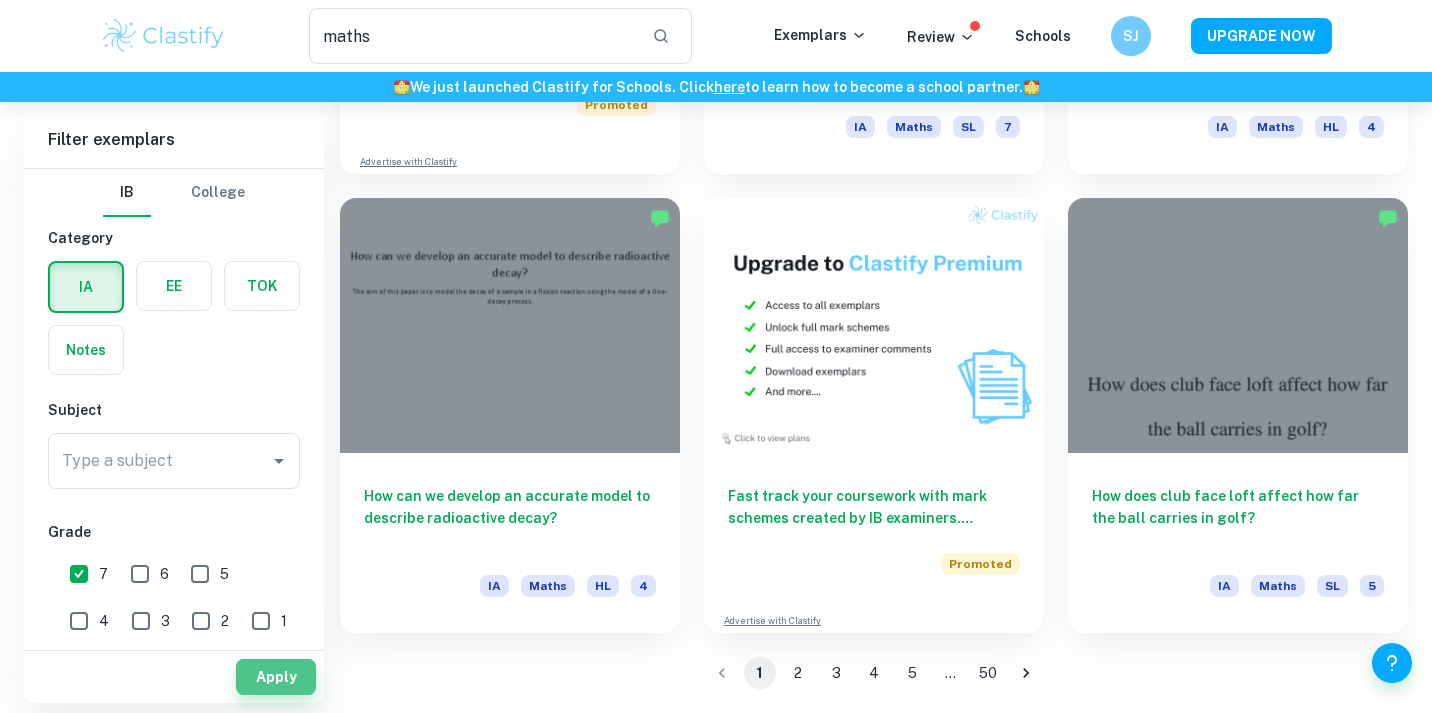 scroll, scrollTop: 0, scrollLeft: 0, axis: both 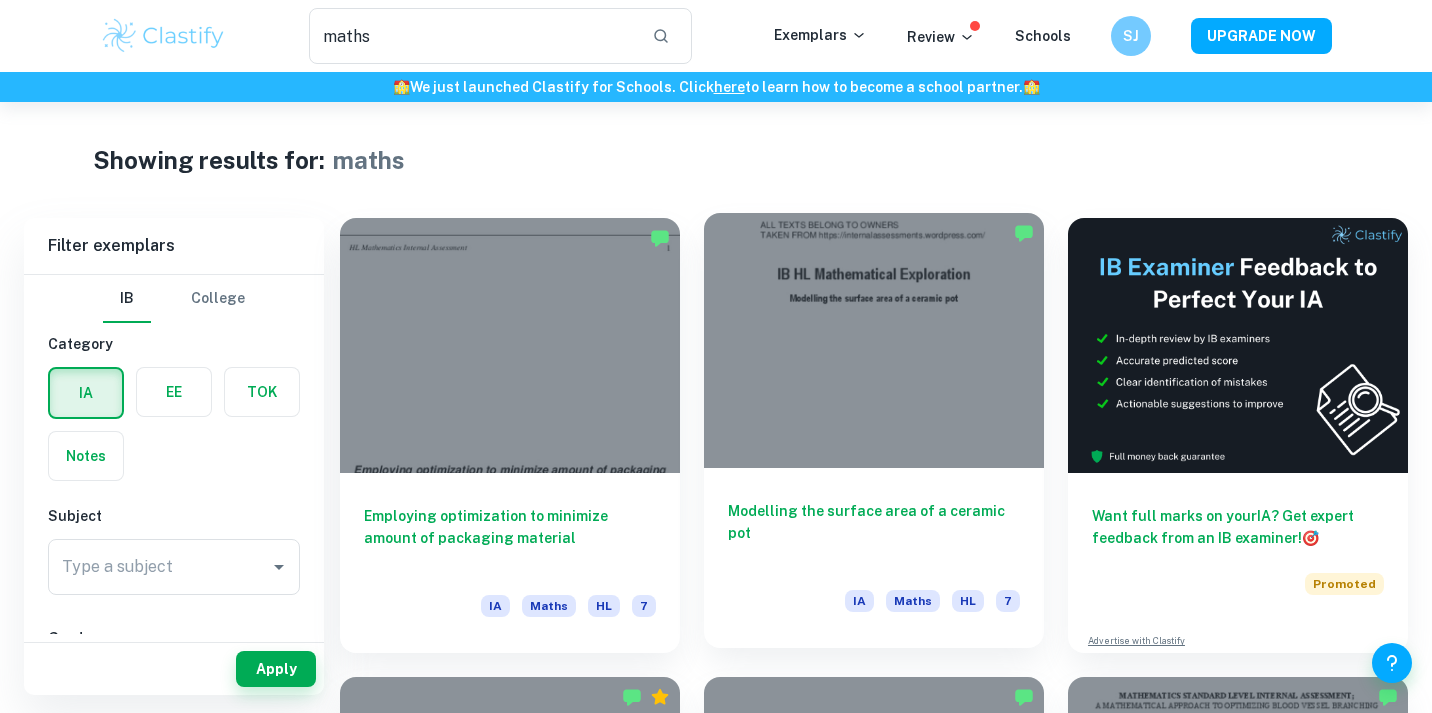 click at bounding box center (874, 340) 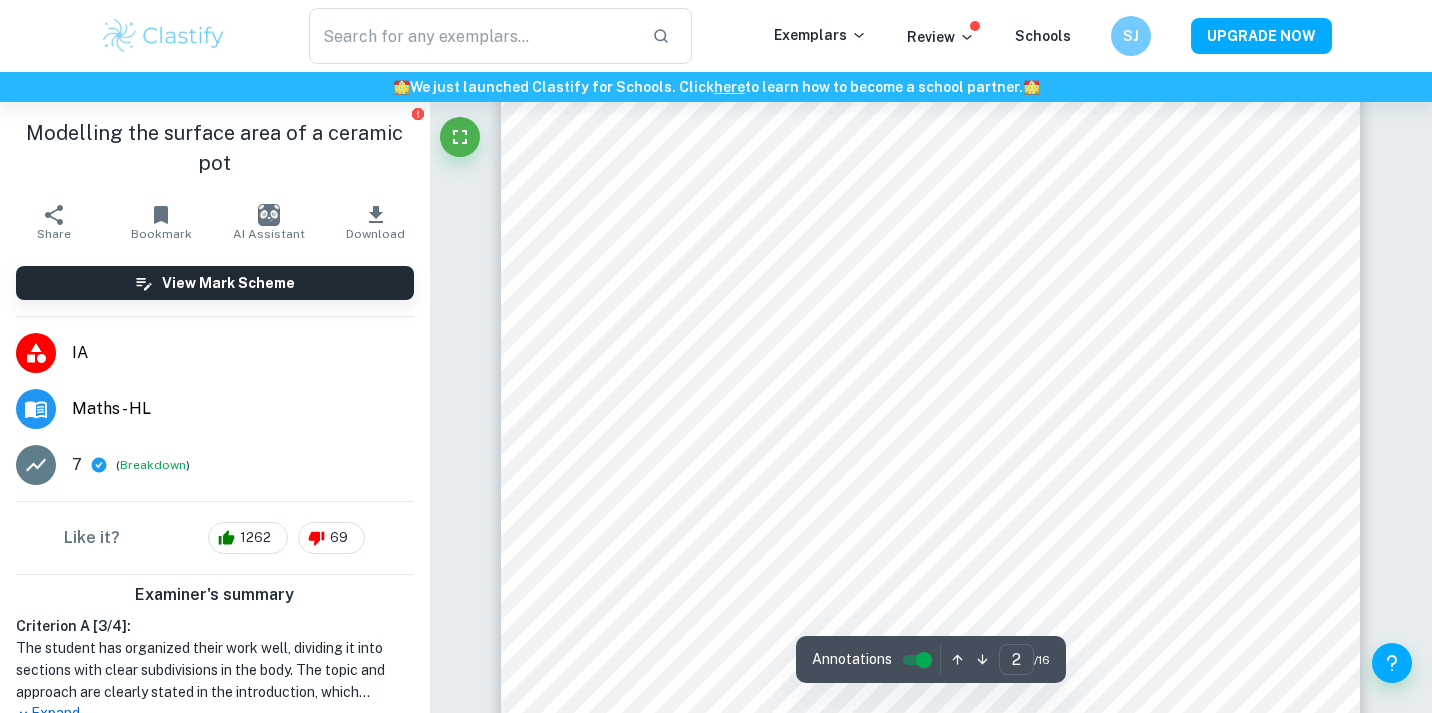 scroll, scrollTop: 1600, scrollLeft: 0, axis: vertical 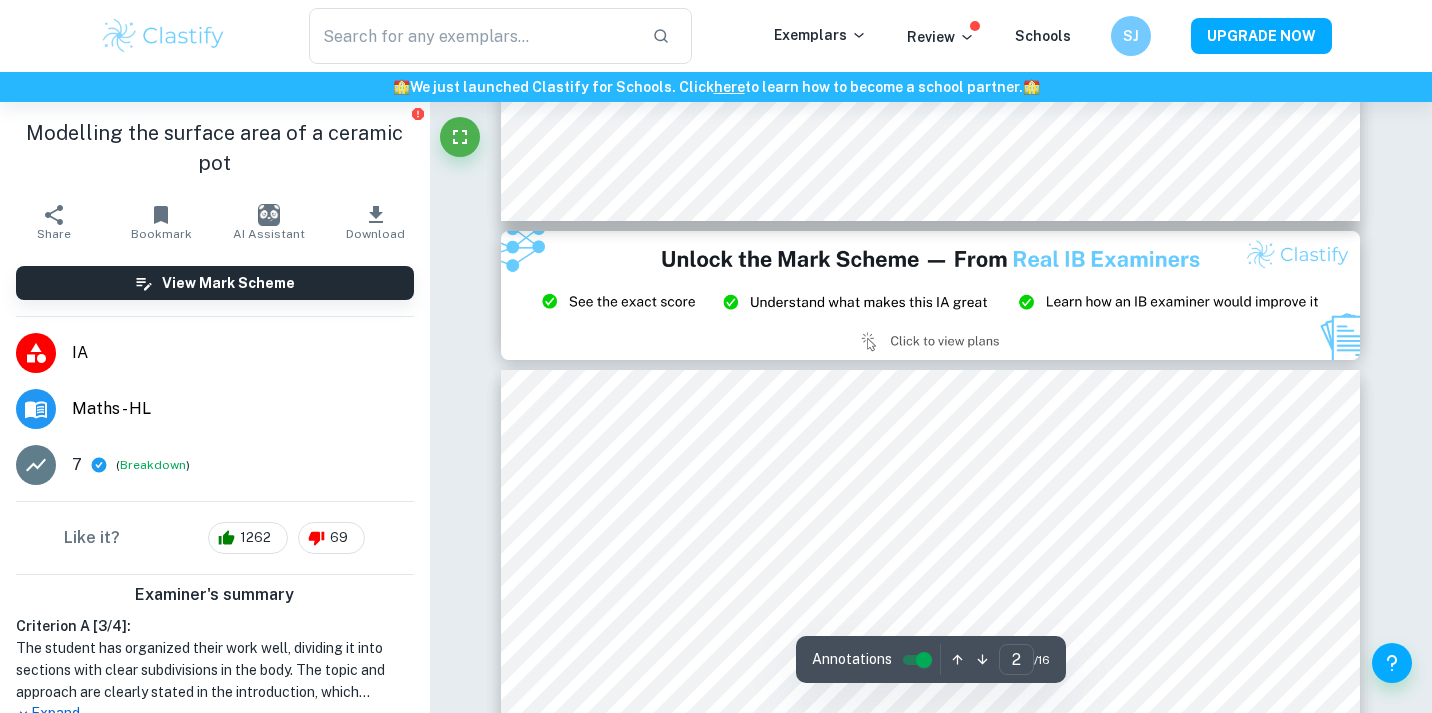 type on "3" 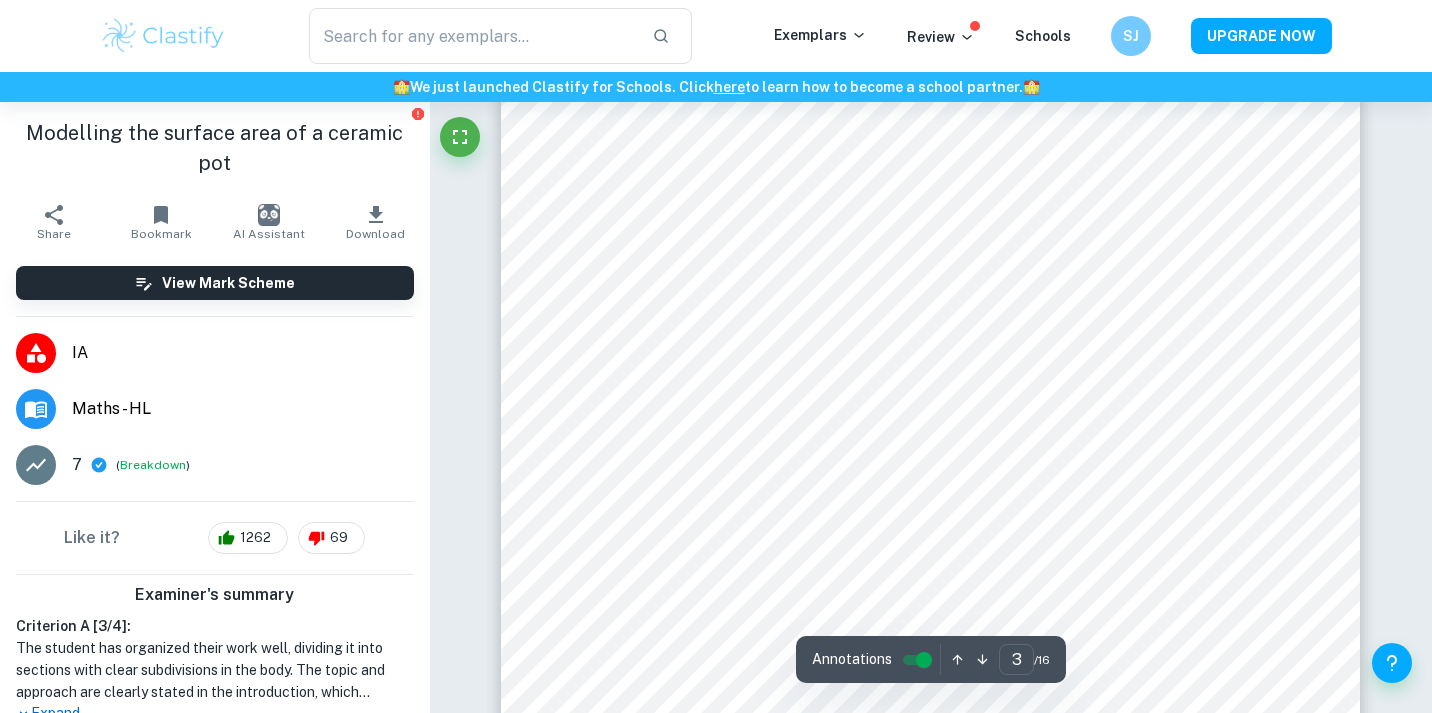 scroll, scrollTop: 2920, scrollLeft: 0, axis: vertical 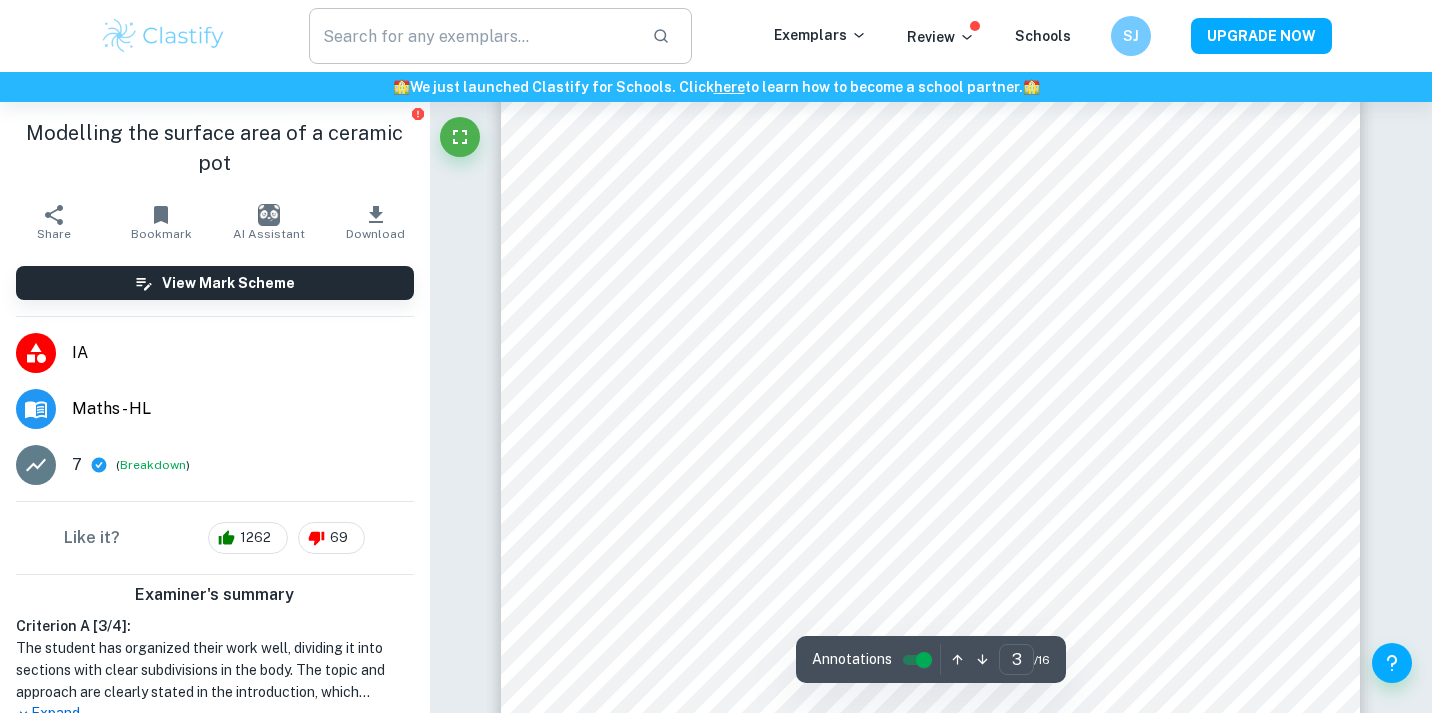 click at bounding box center (472, 36) 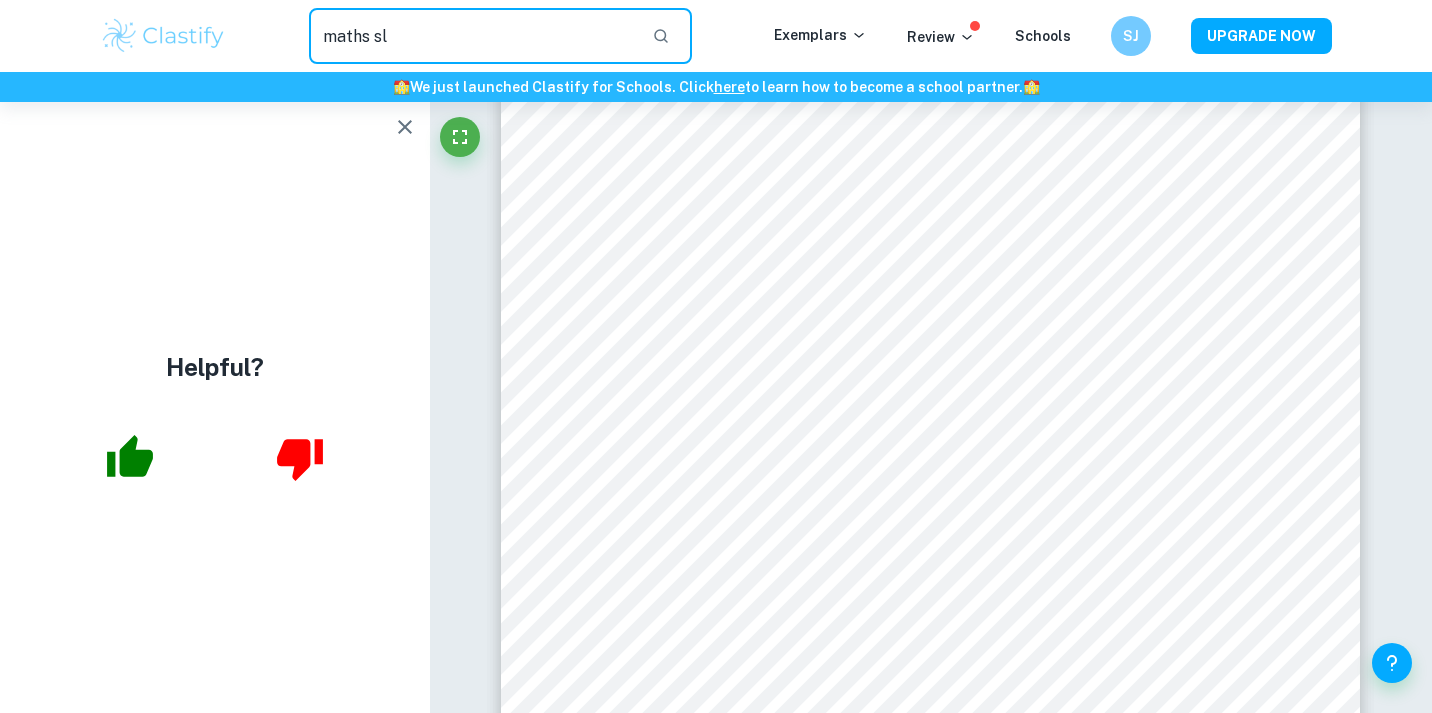 type on "maths sl" 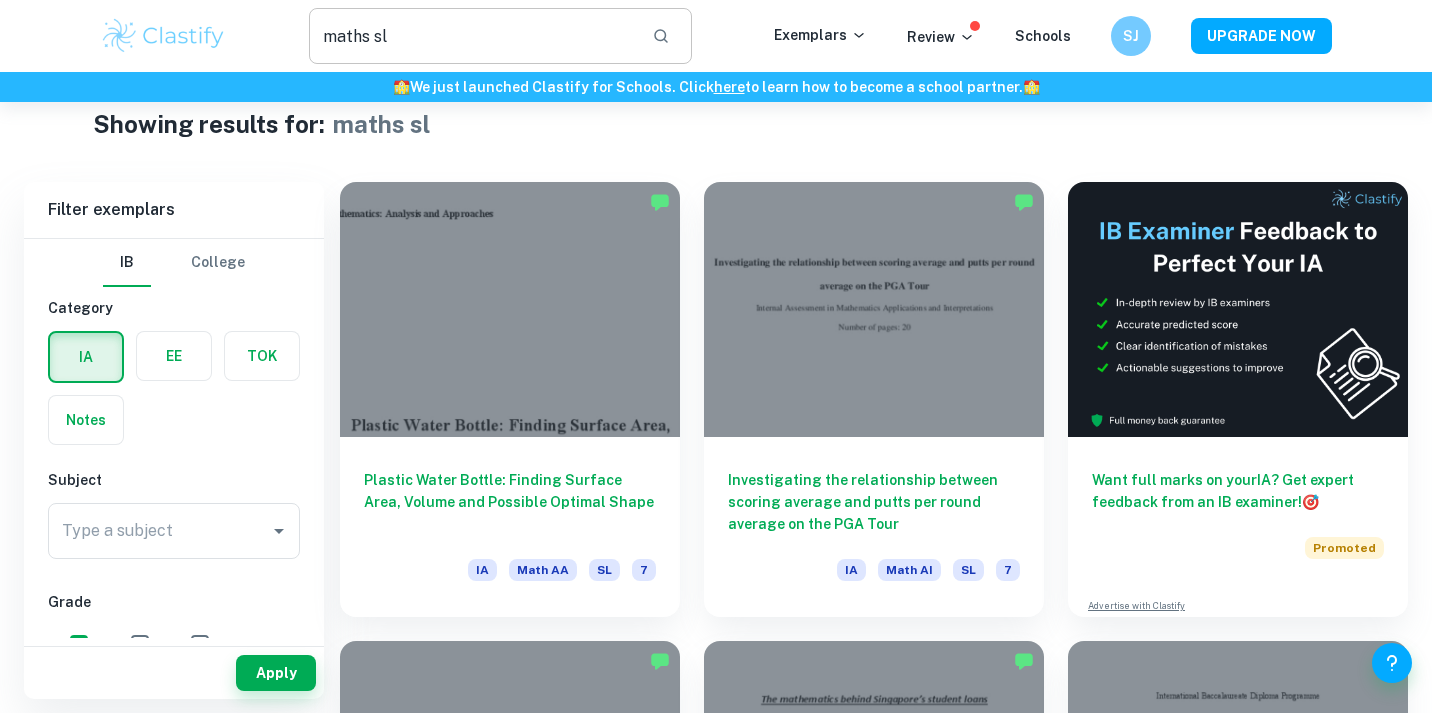 scroll, scrollTop: 40, scrollLeft: 0, axis: vertical 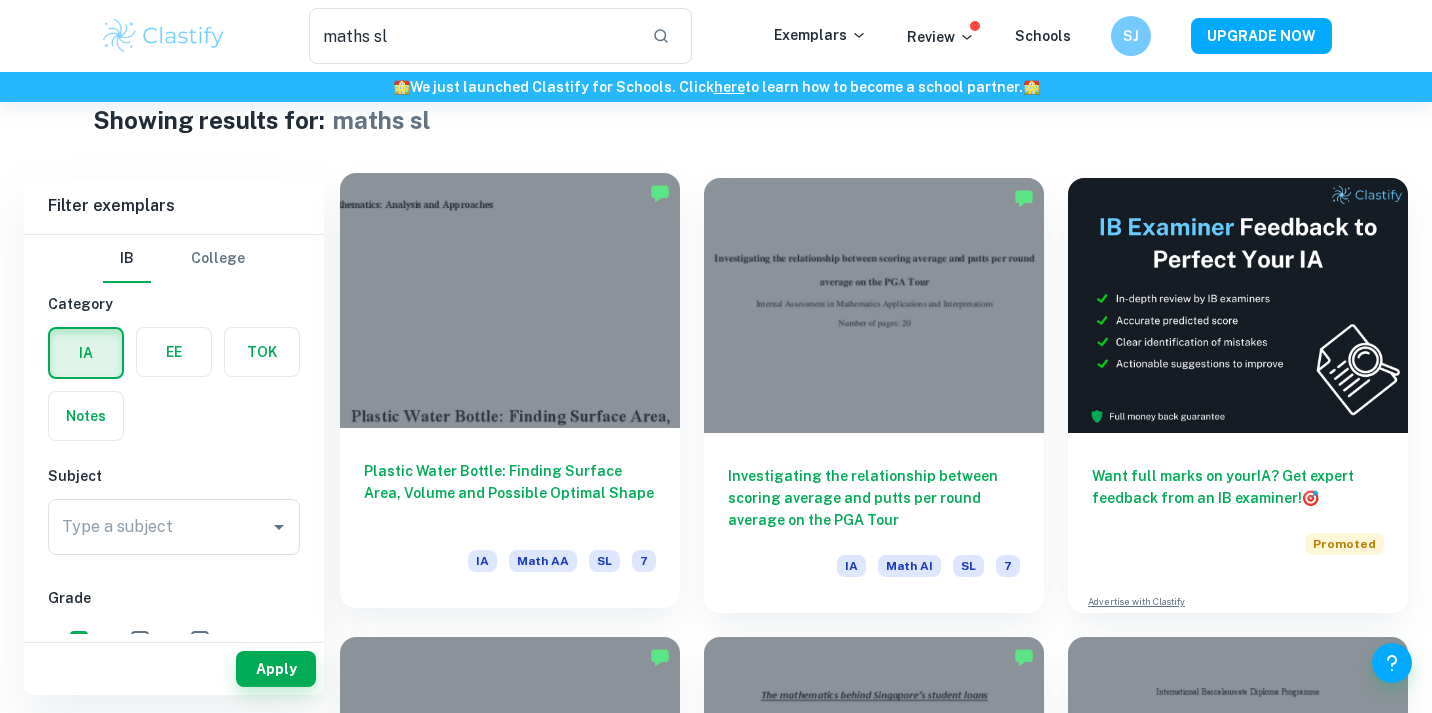 click at bounding box center (510, 300) 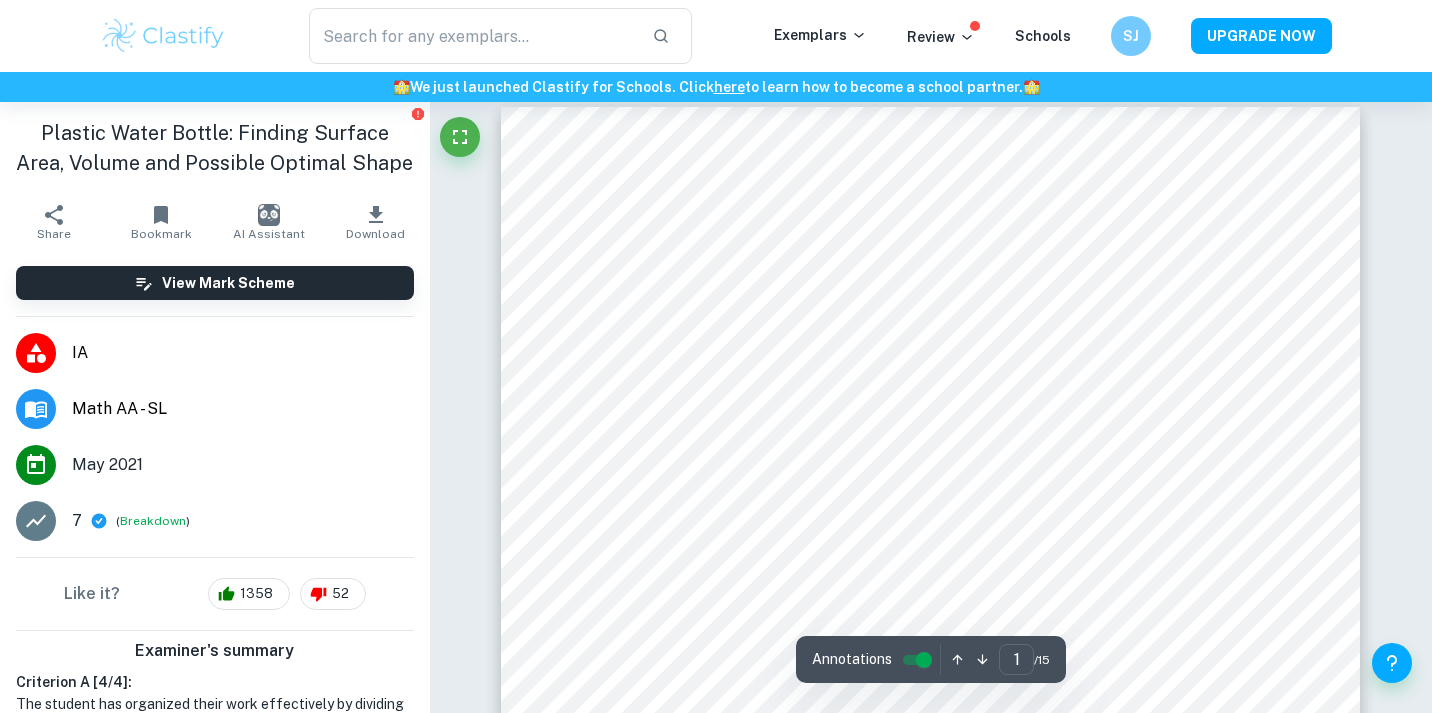 scroll, scrollTop: 0, scrollLeft: 0, axis: both 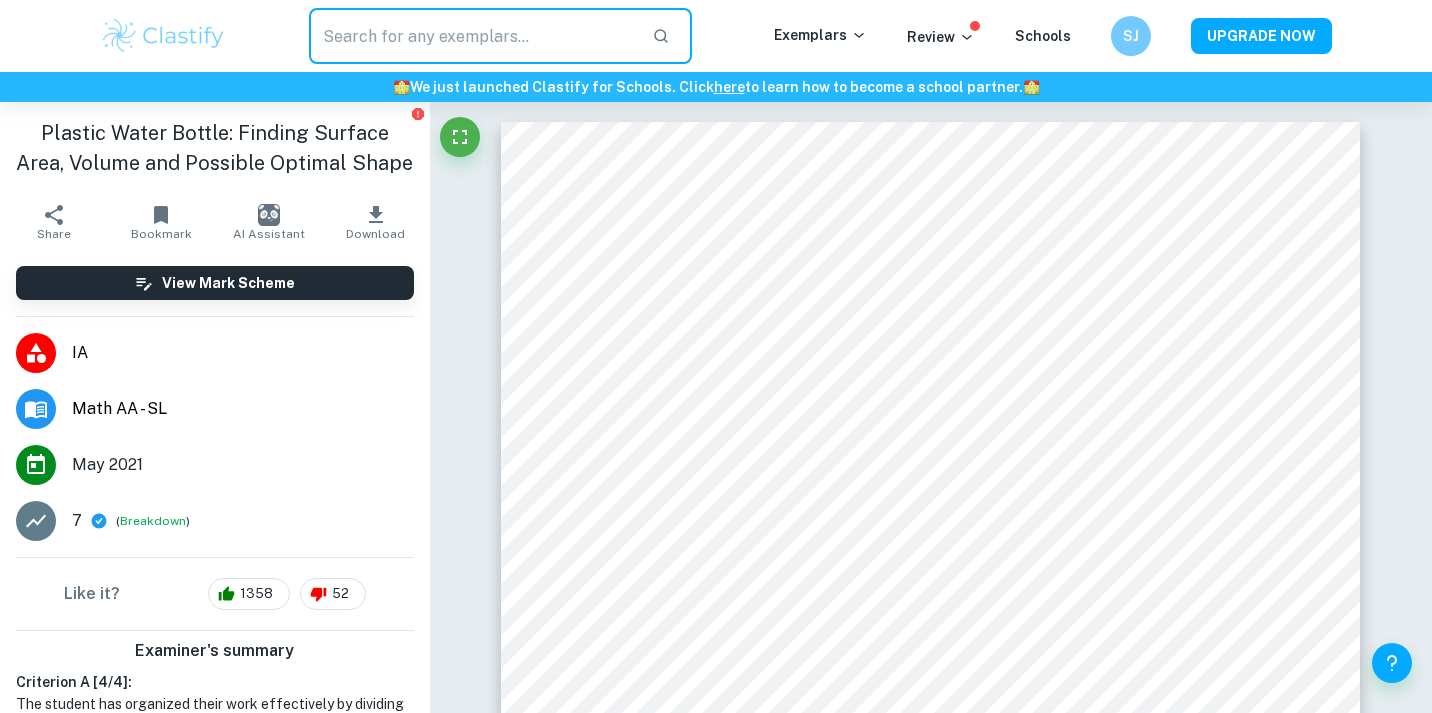 click at bounding box center [472, 36] 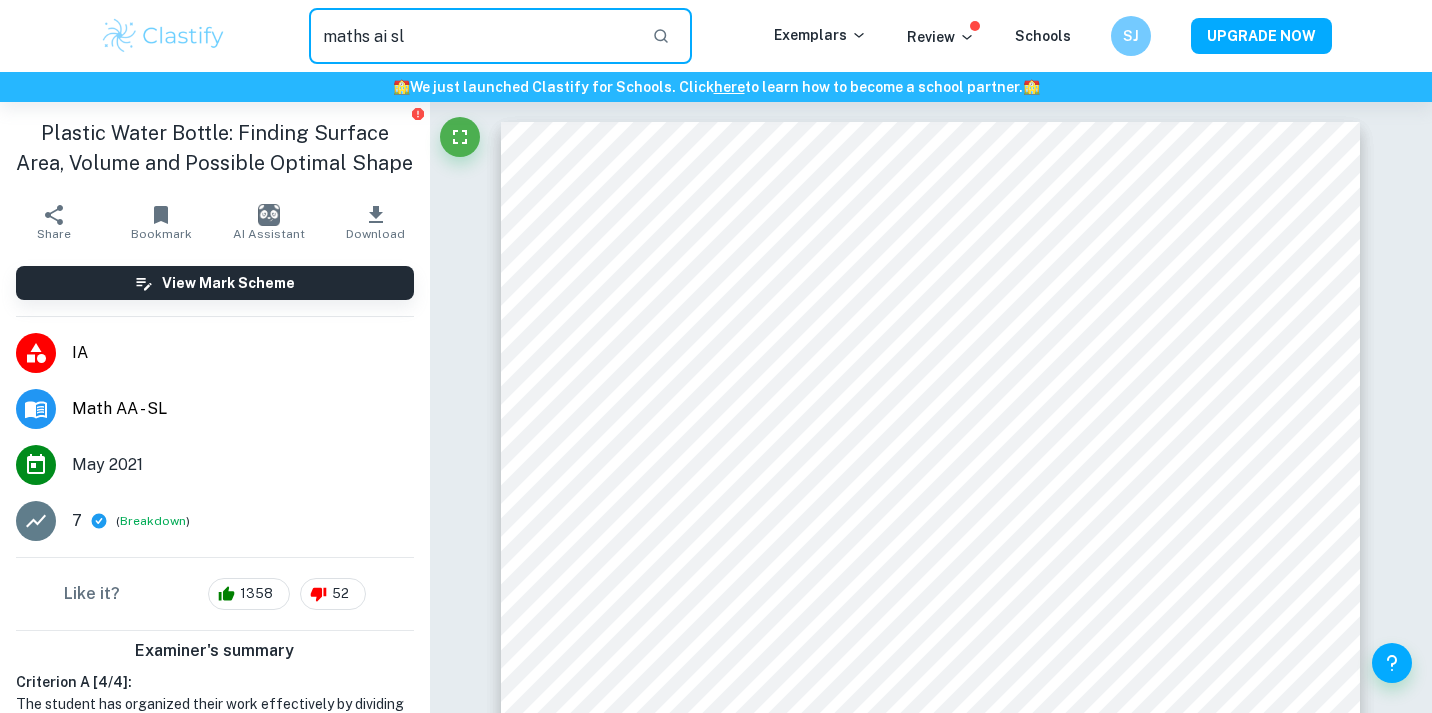 type on "maths ai sl" 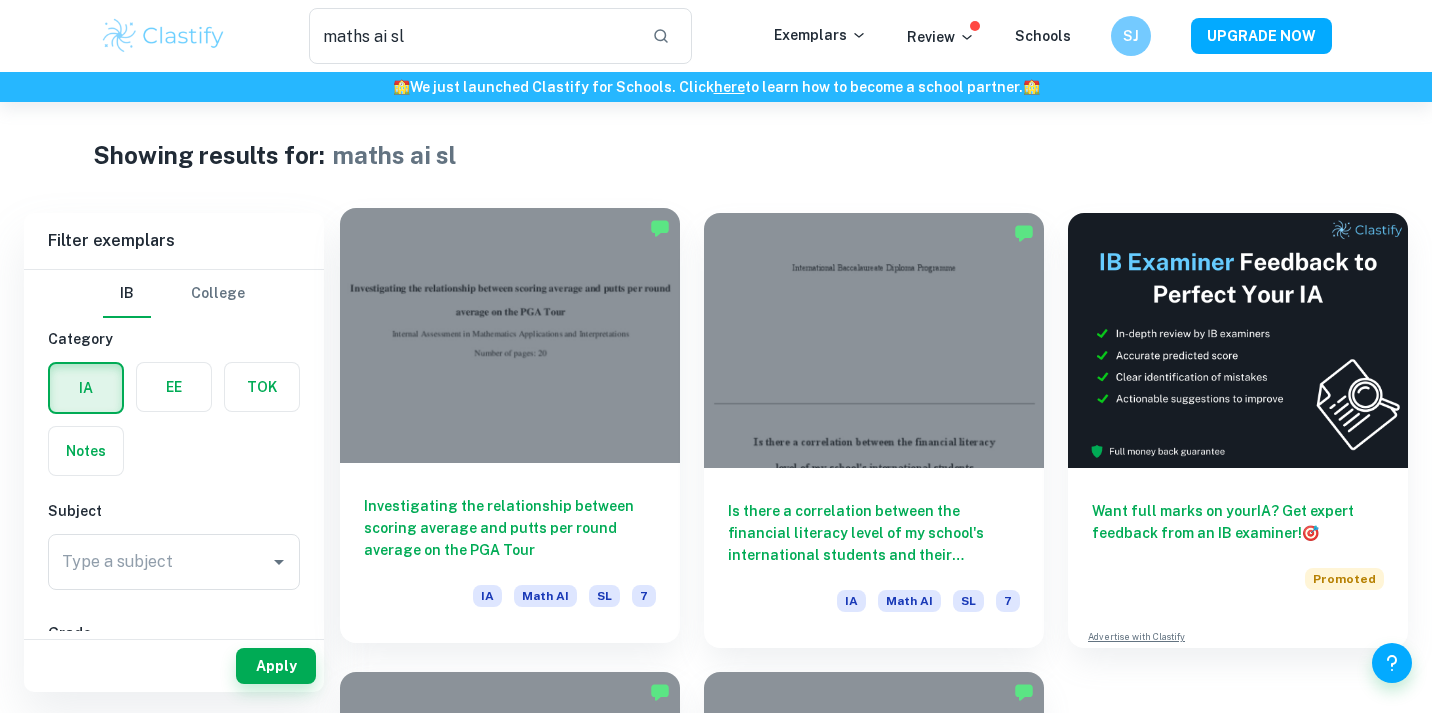 scroll, scrollTop: 0, scrollLeft: 0, axis: both 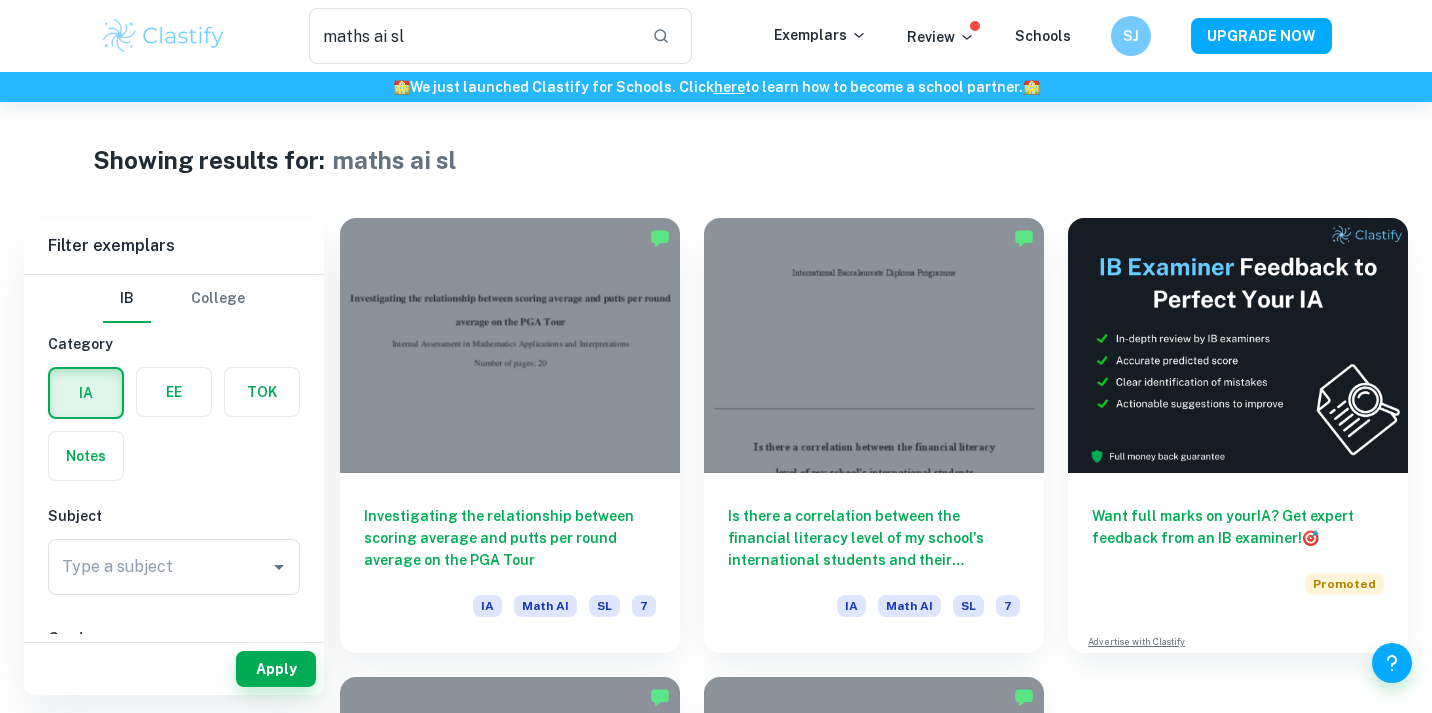 click on "Showing results for: maths ai sl" at bounding box center (716, 160) 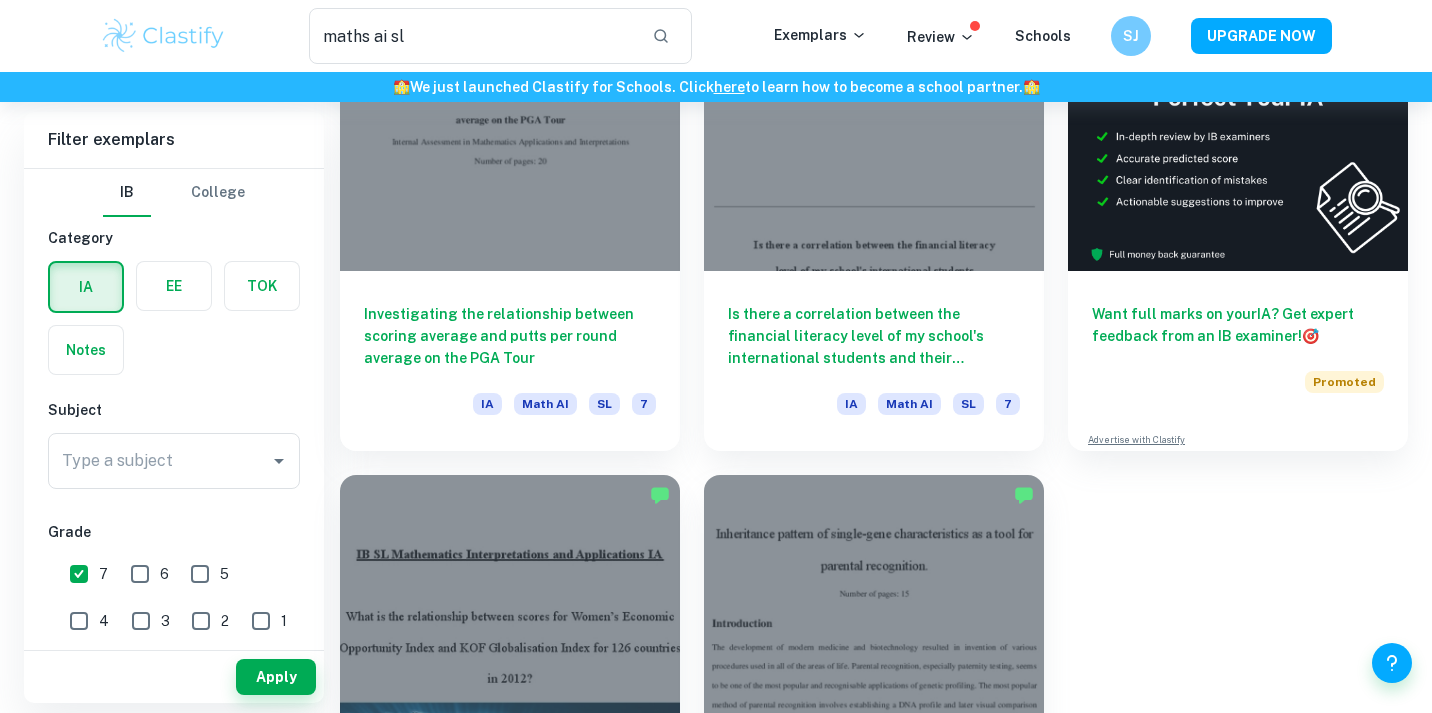 scroll, scrollTop: 199, scrollLeft: 0, axis: vertical 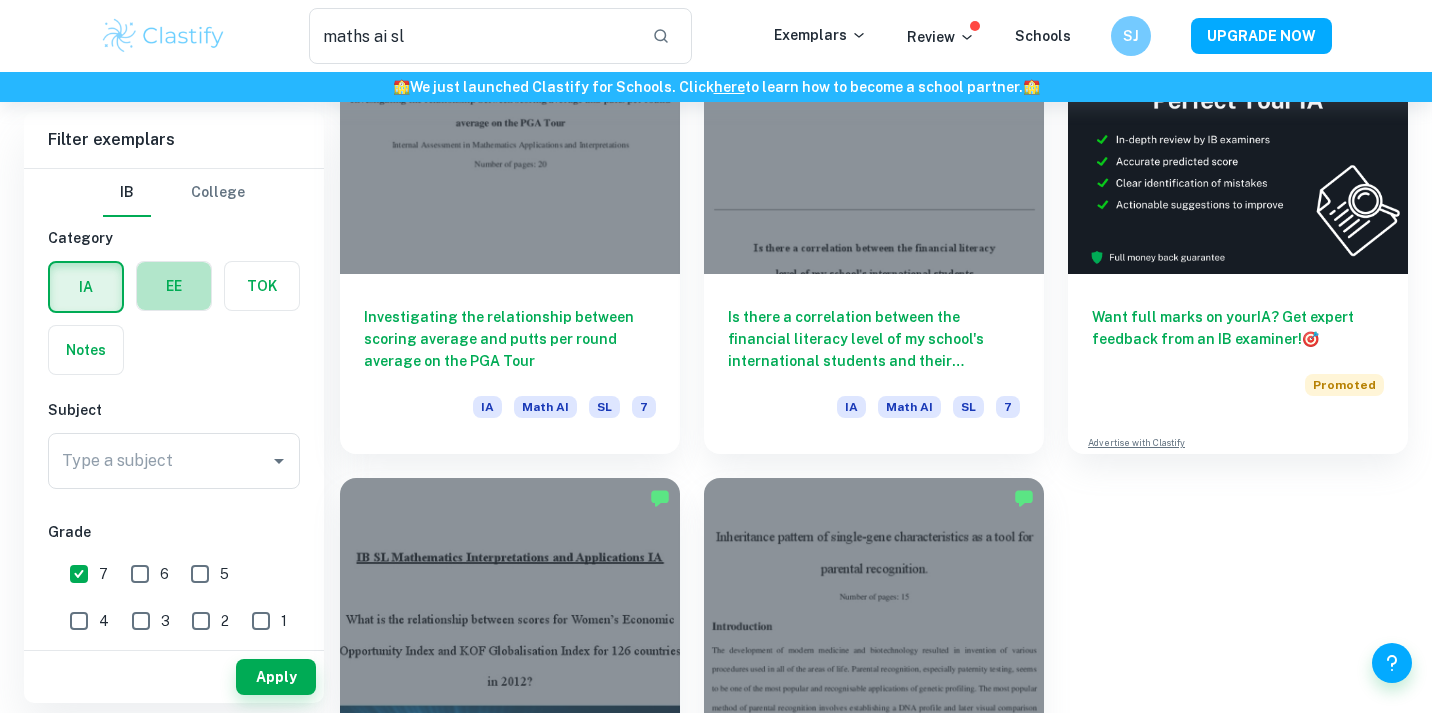 click at bounding box center (174, 286) 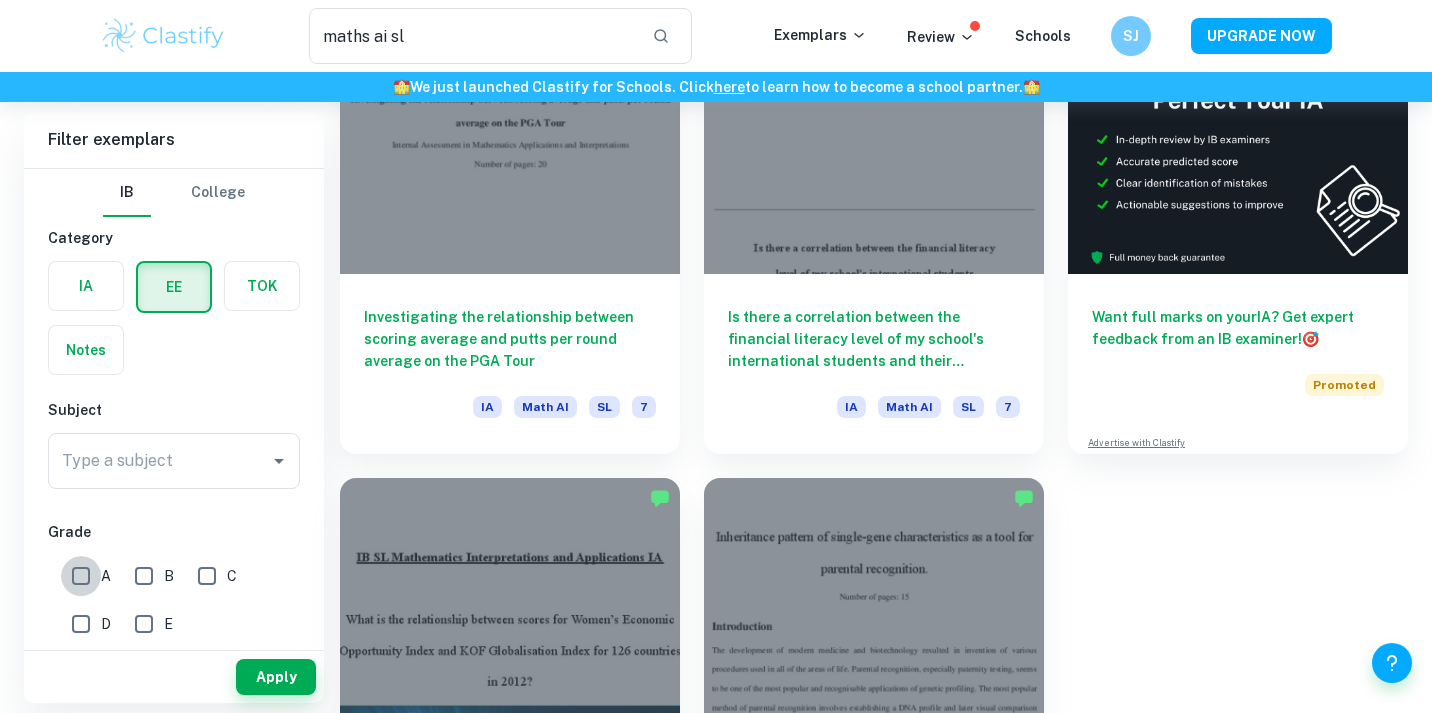 click on "A" at bounding box center [81, 576] 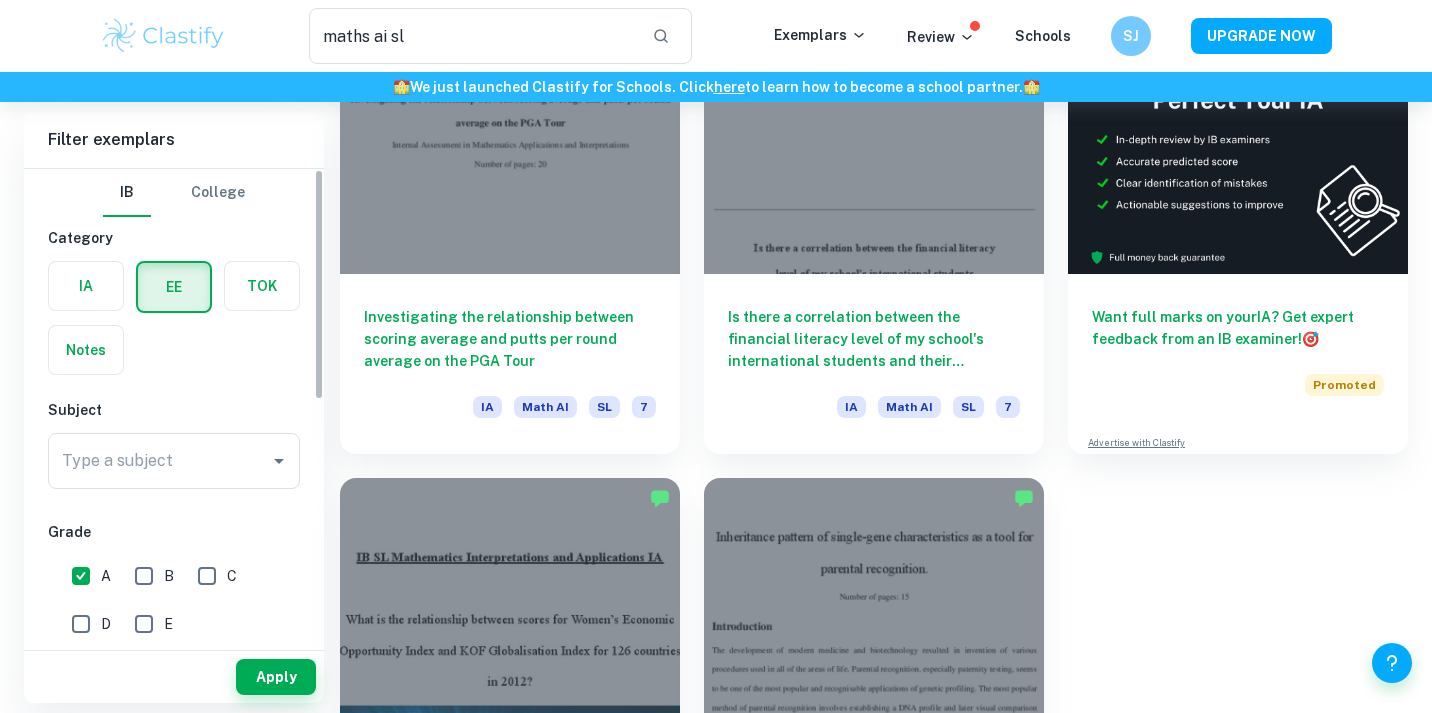 click on "IA" at bounding box center (80, 281) 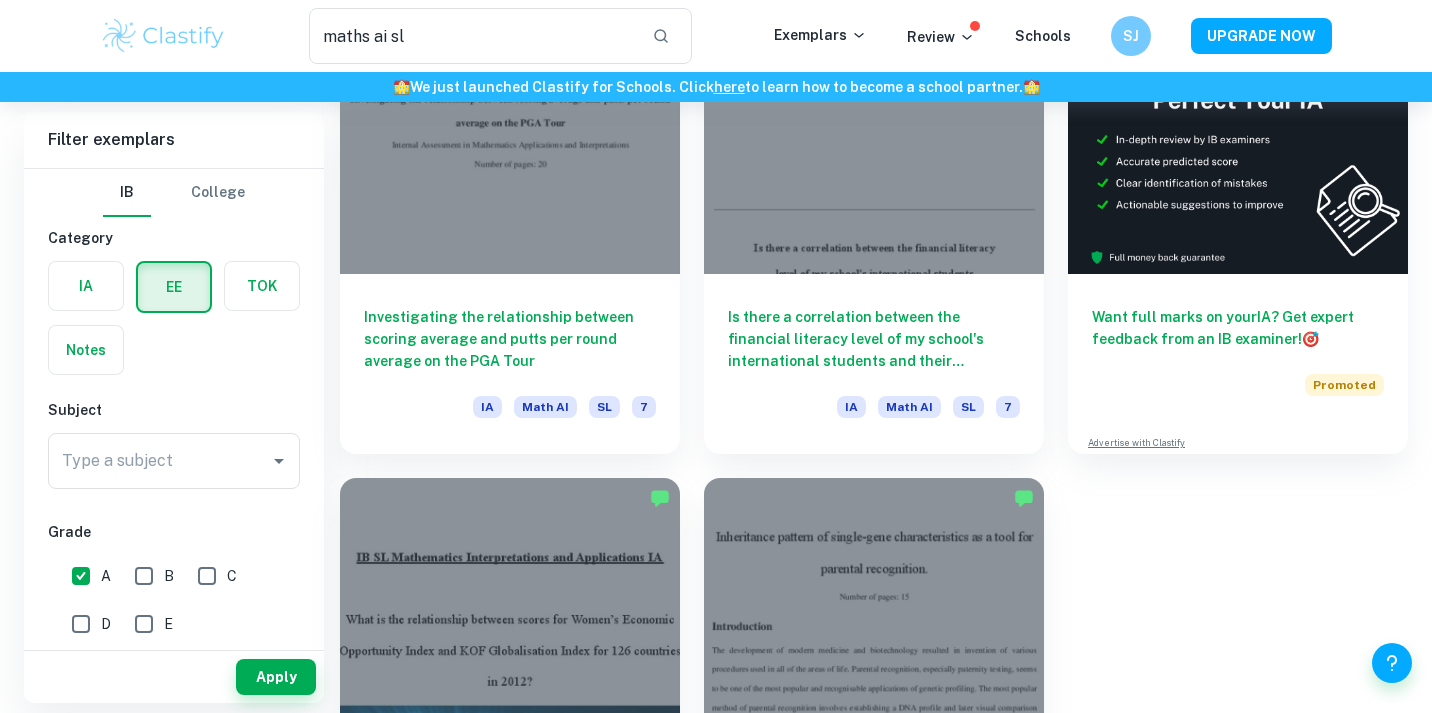 click at bounding box center (86, 286) 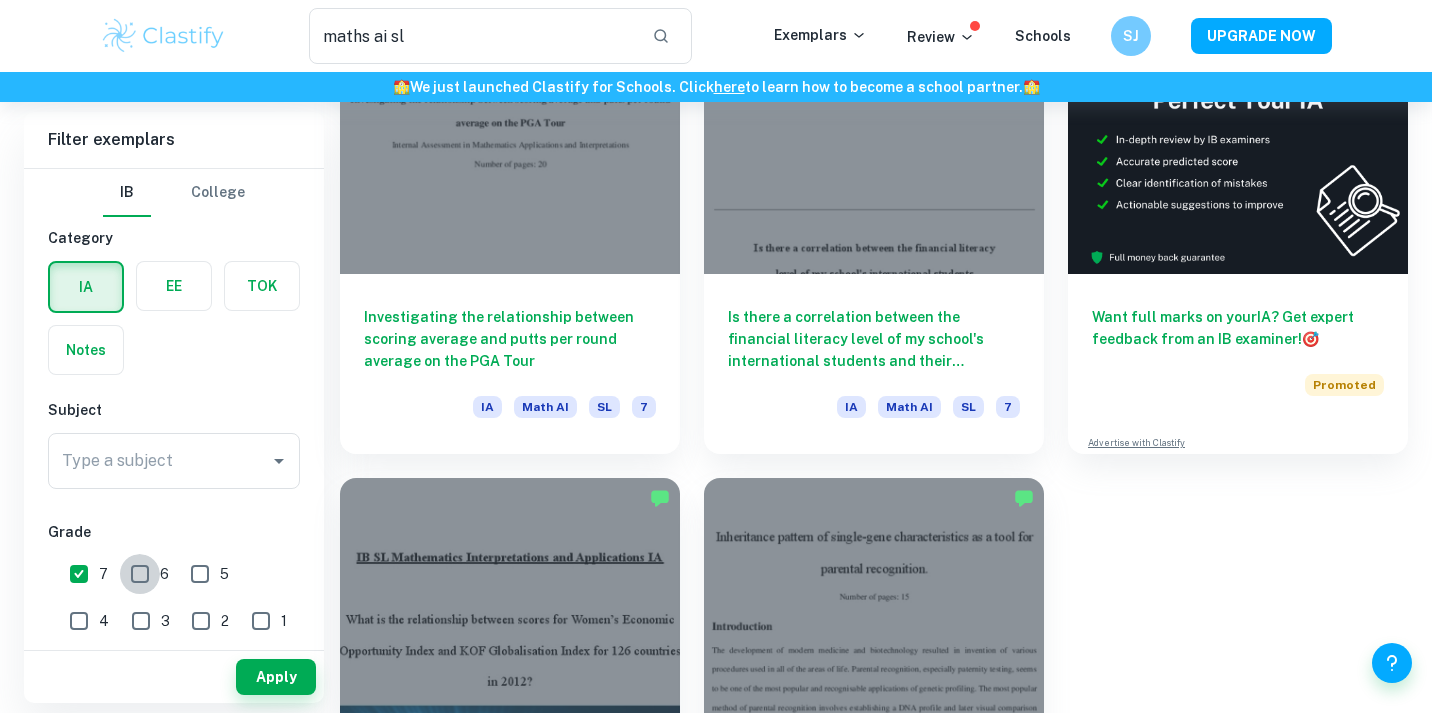 click on "6" at bounding box center [140, 574] 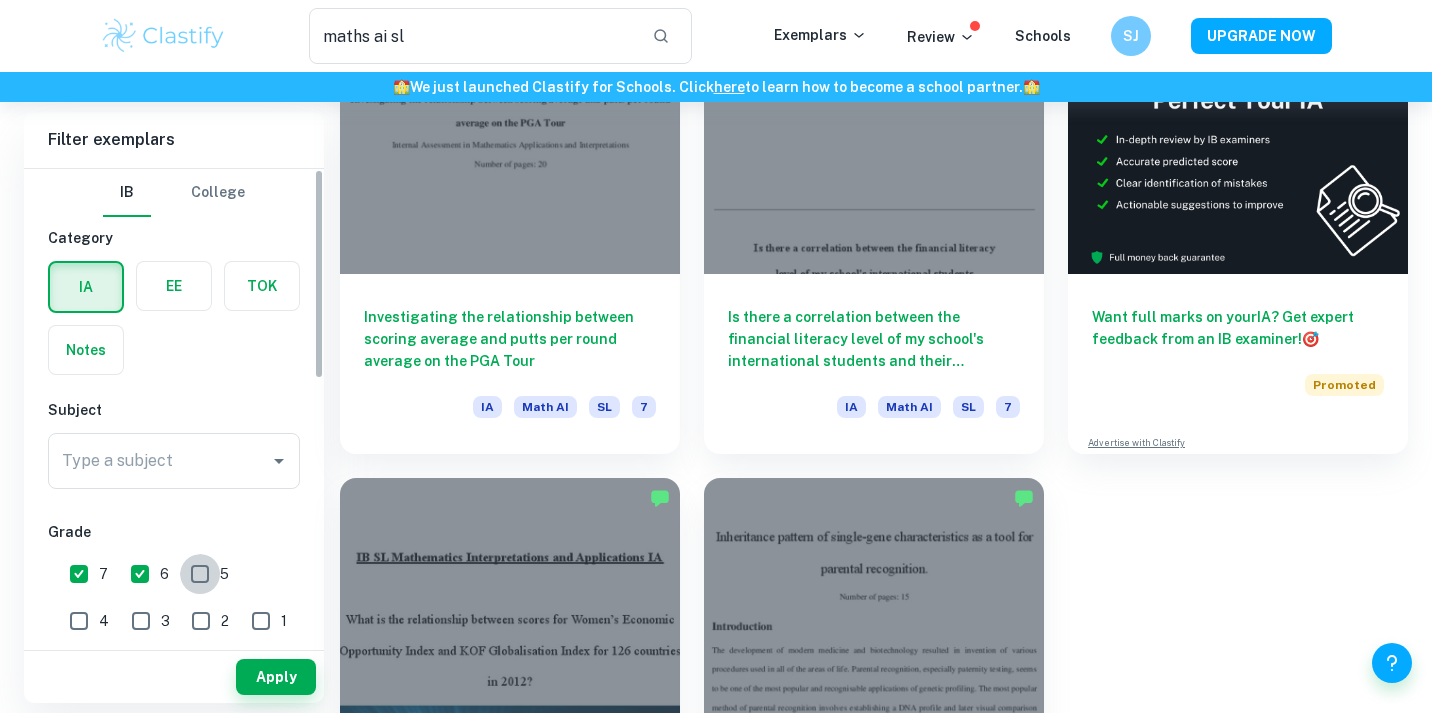click on "5" at bounding box center [200, 574] 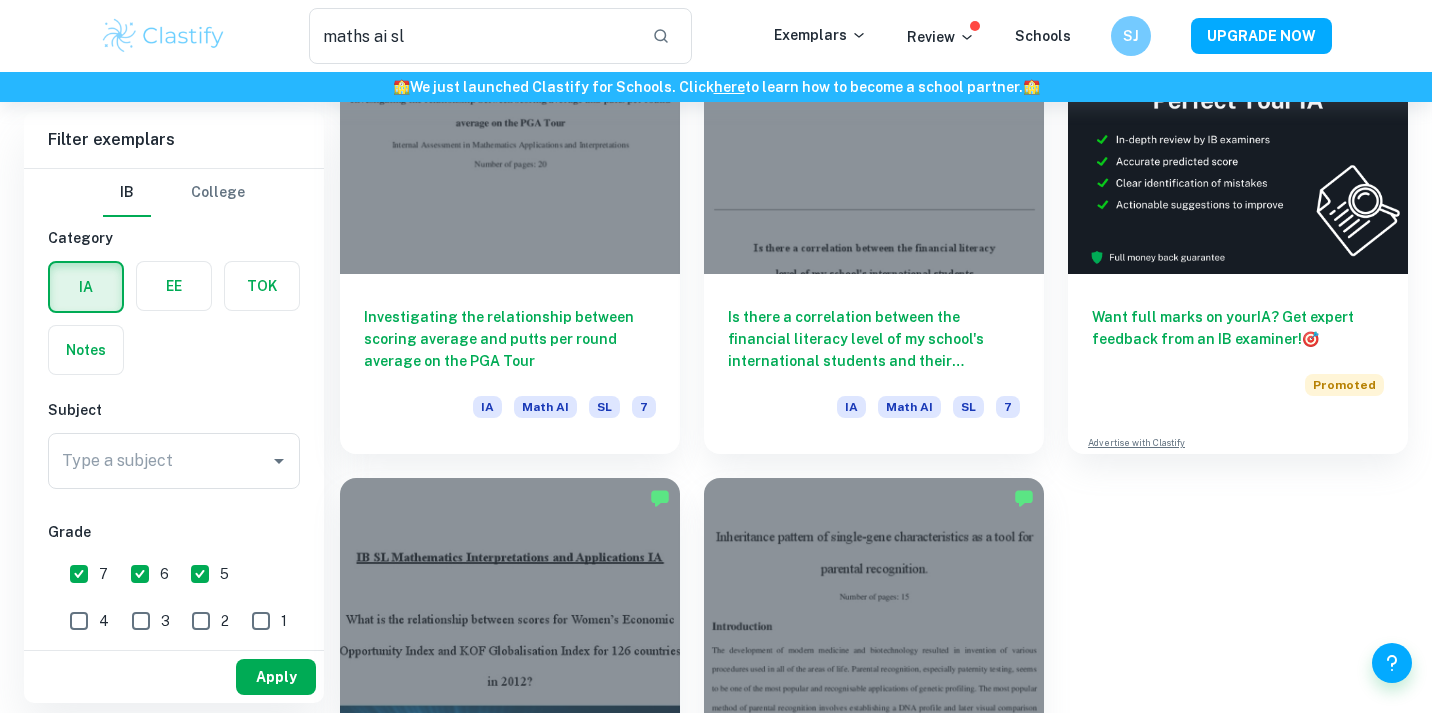 click on "Apply" at bounding box center (276, 677) 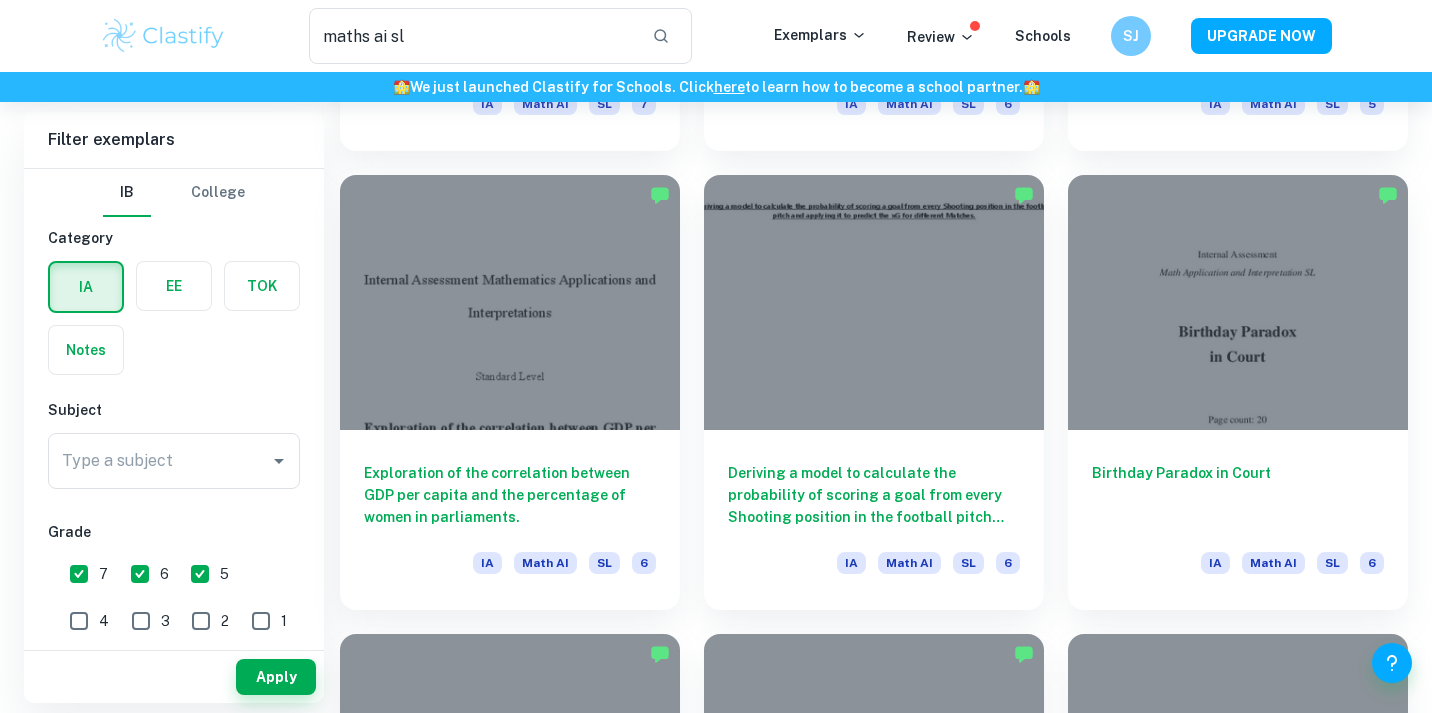 scroll, scrollTop: 1880, scrollLeft: 0, axis: vertical 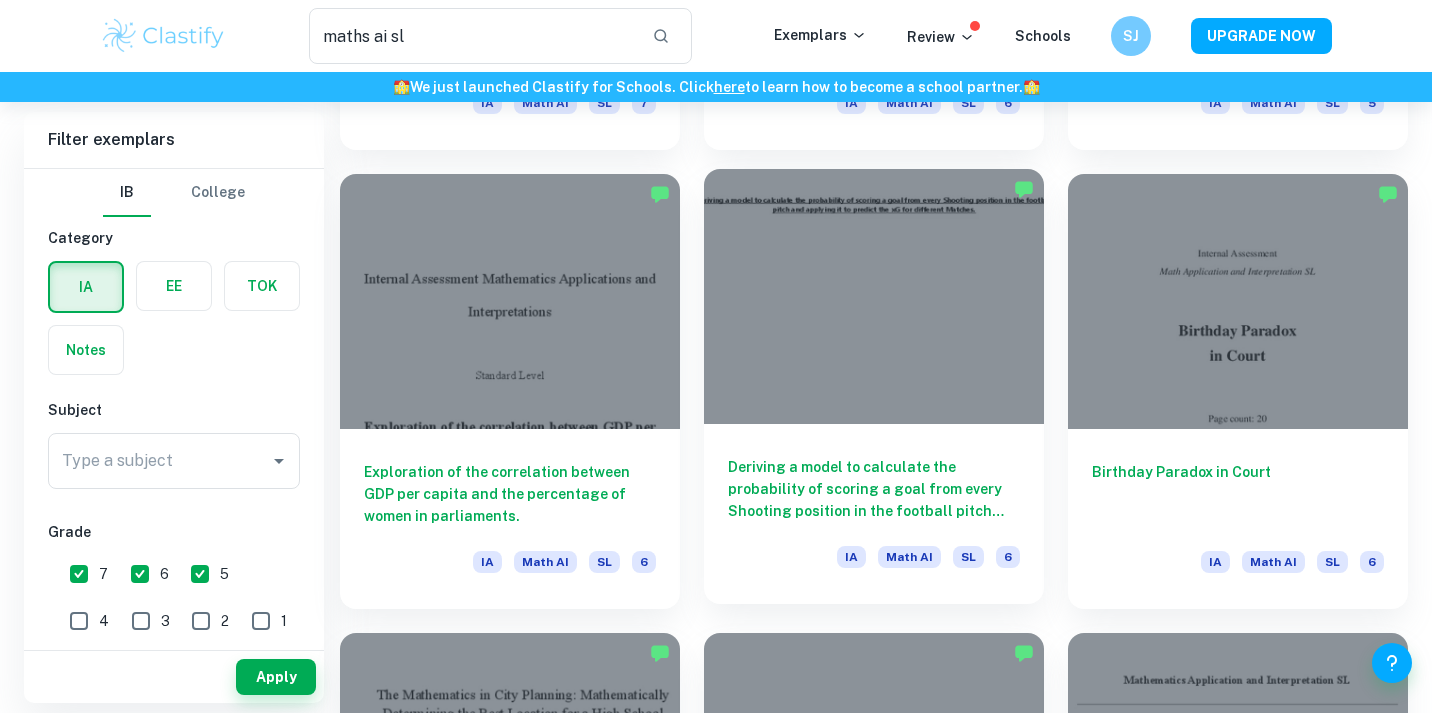 click at bounding box center [874, 296] 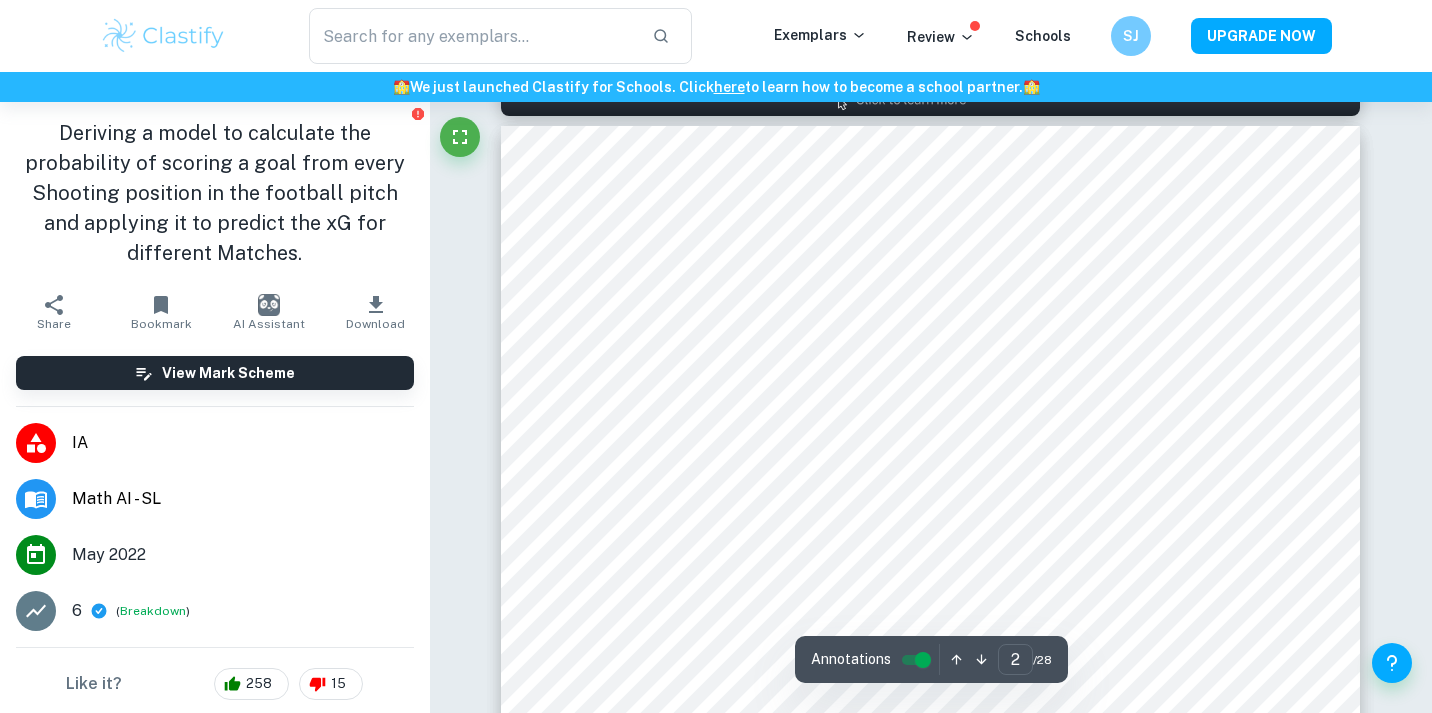 scroll, scrollTop: 1400, scrollLeft: 0, axis: vertical 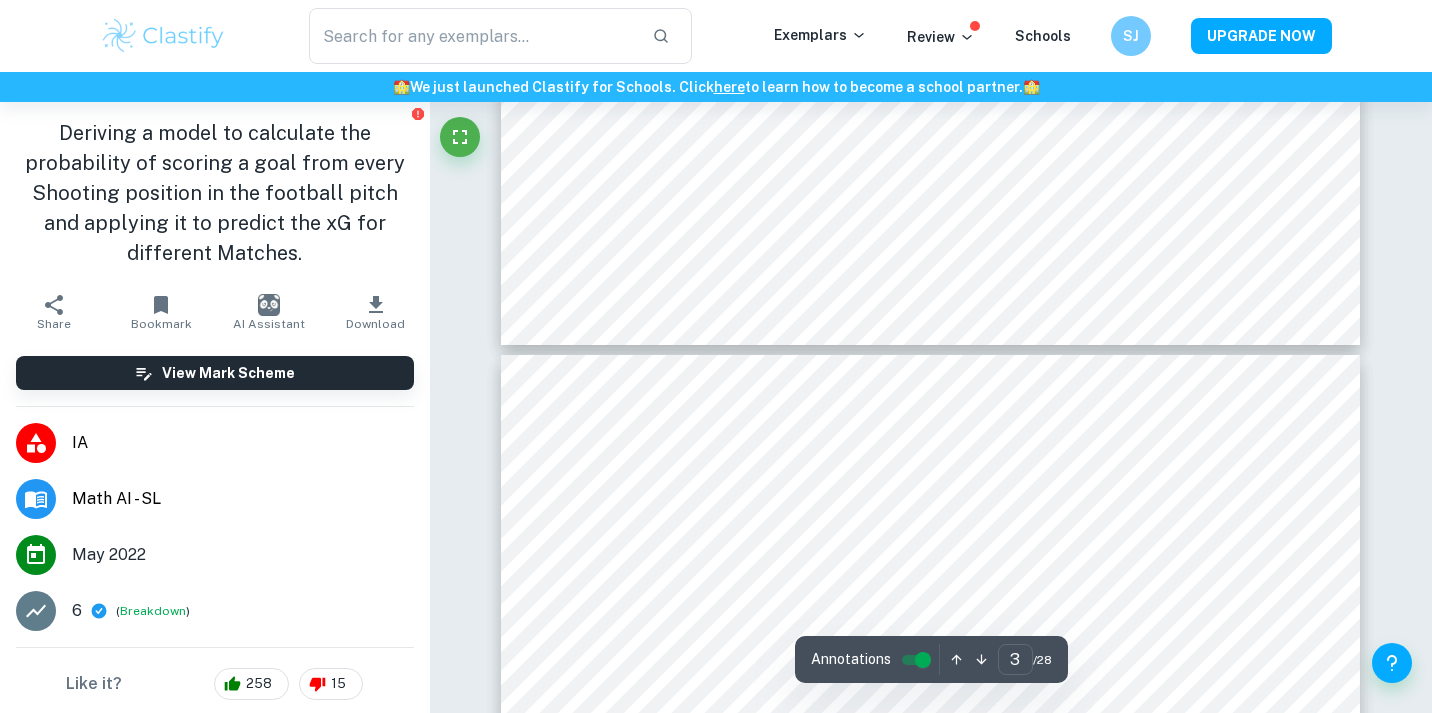 type on "4" 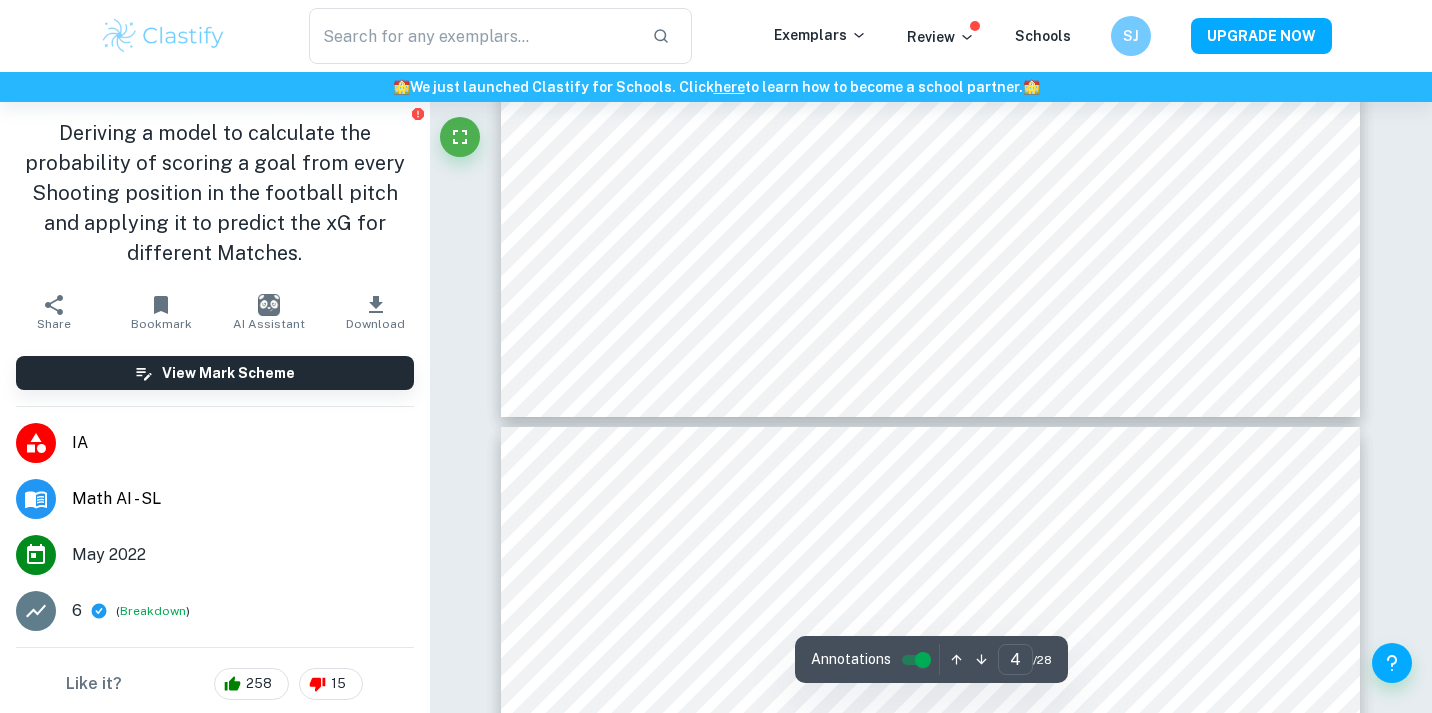 scroll, scrollTop: 4920, scrollLeft: 0, axis: vertical 